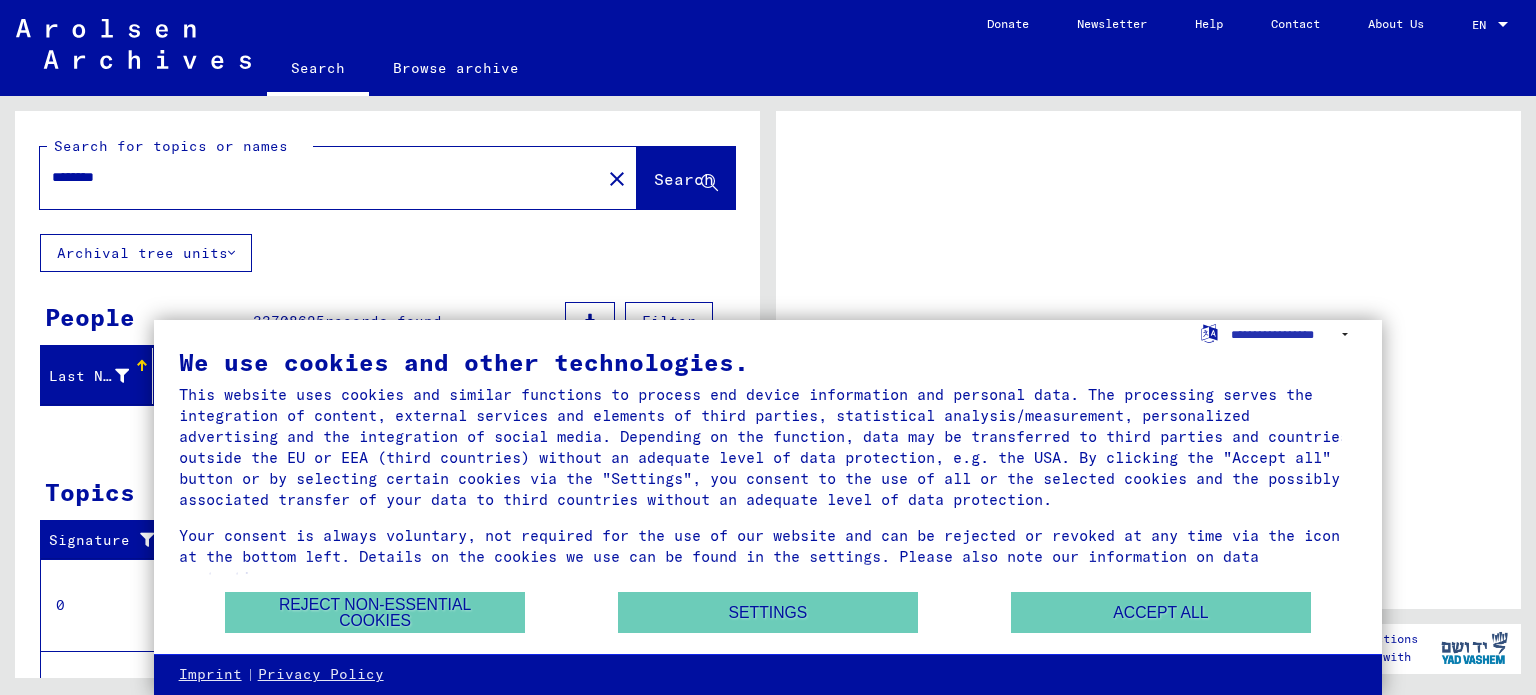 scroll, scrollTop: 0, scrollLeft: 0, axis: both 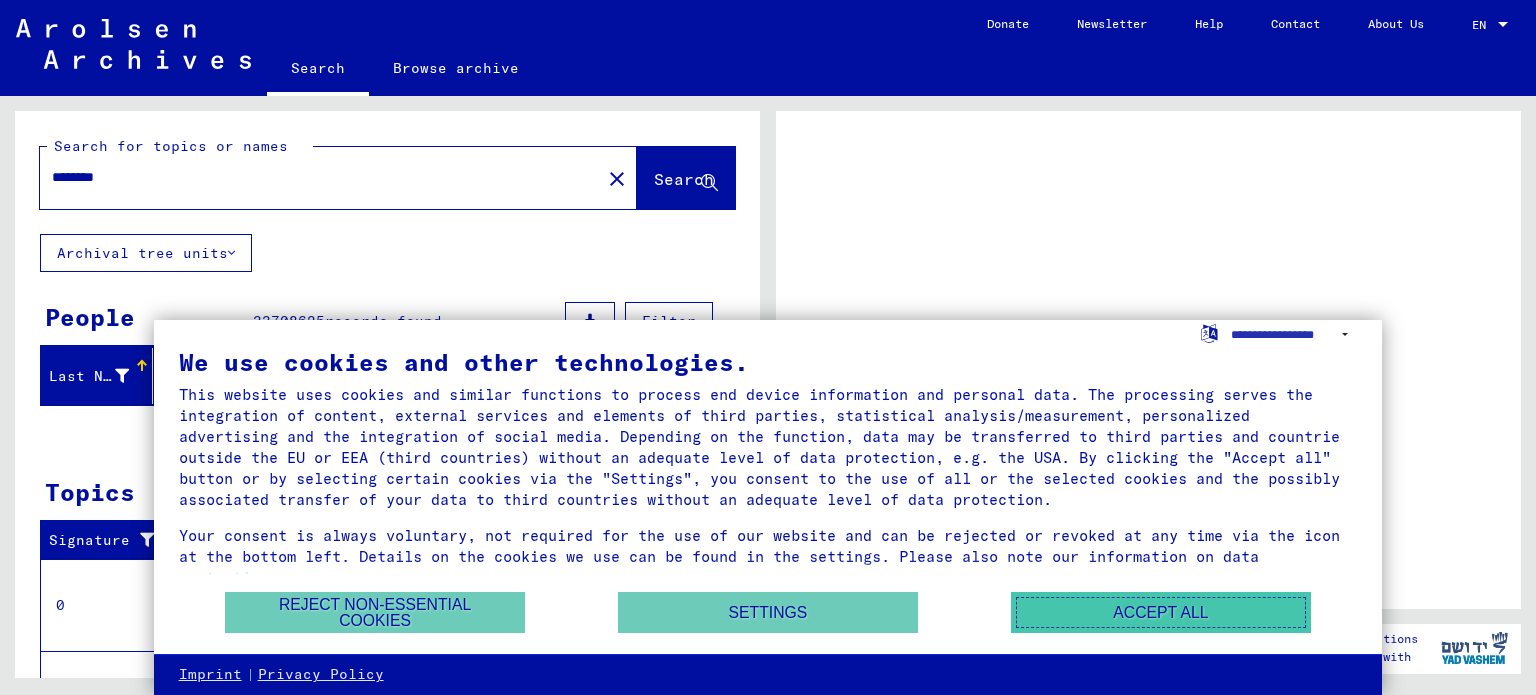 click on "Accept all" at bounding box center [1161, 612] 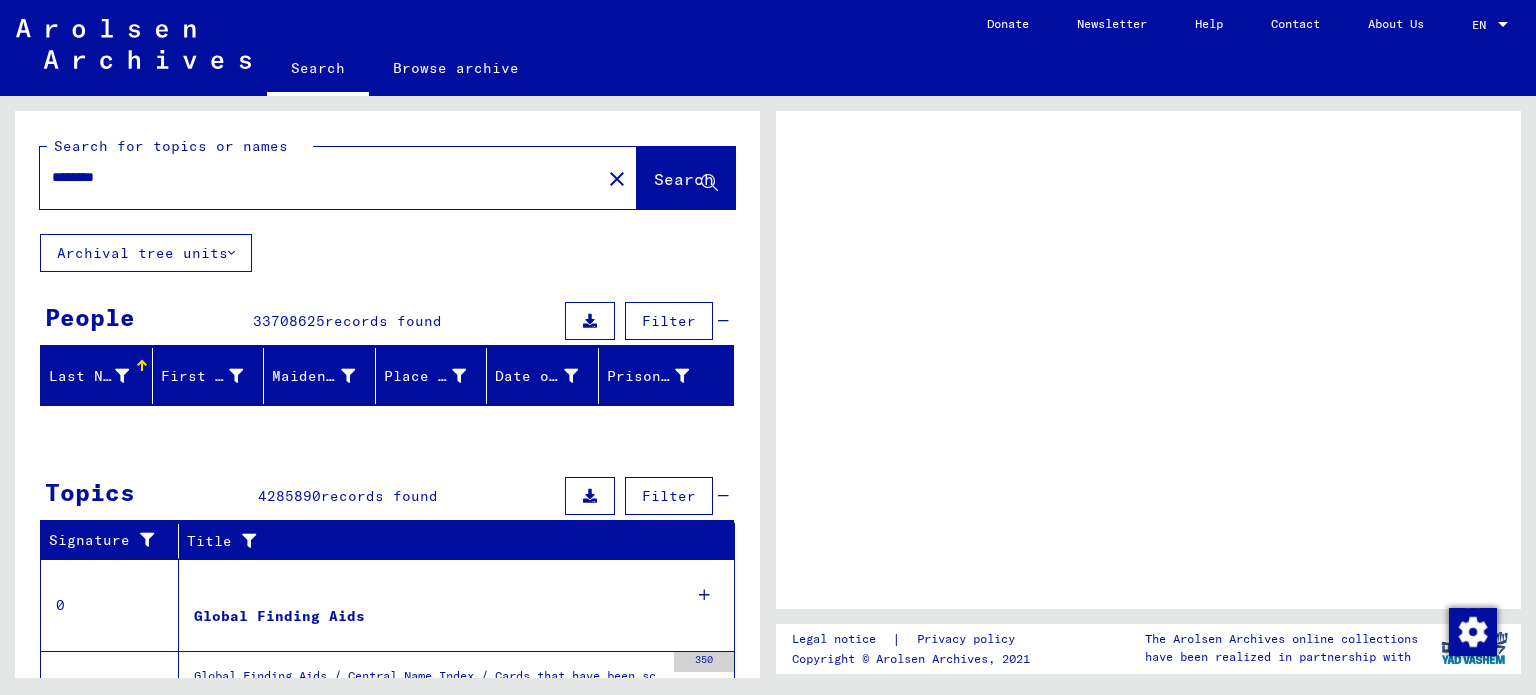 click on "Search" 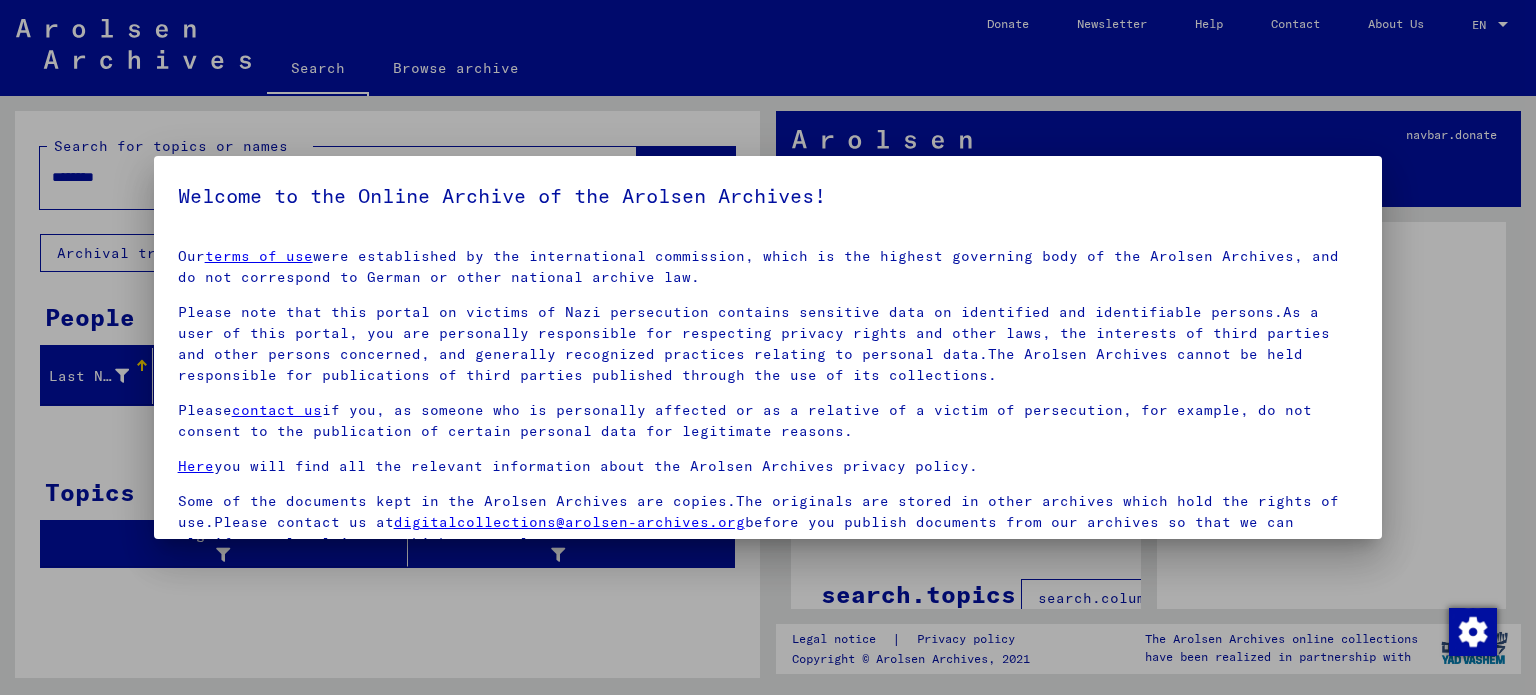 scroll, scrollTop: 4, scrollLeft: 0, axis: vertical 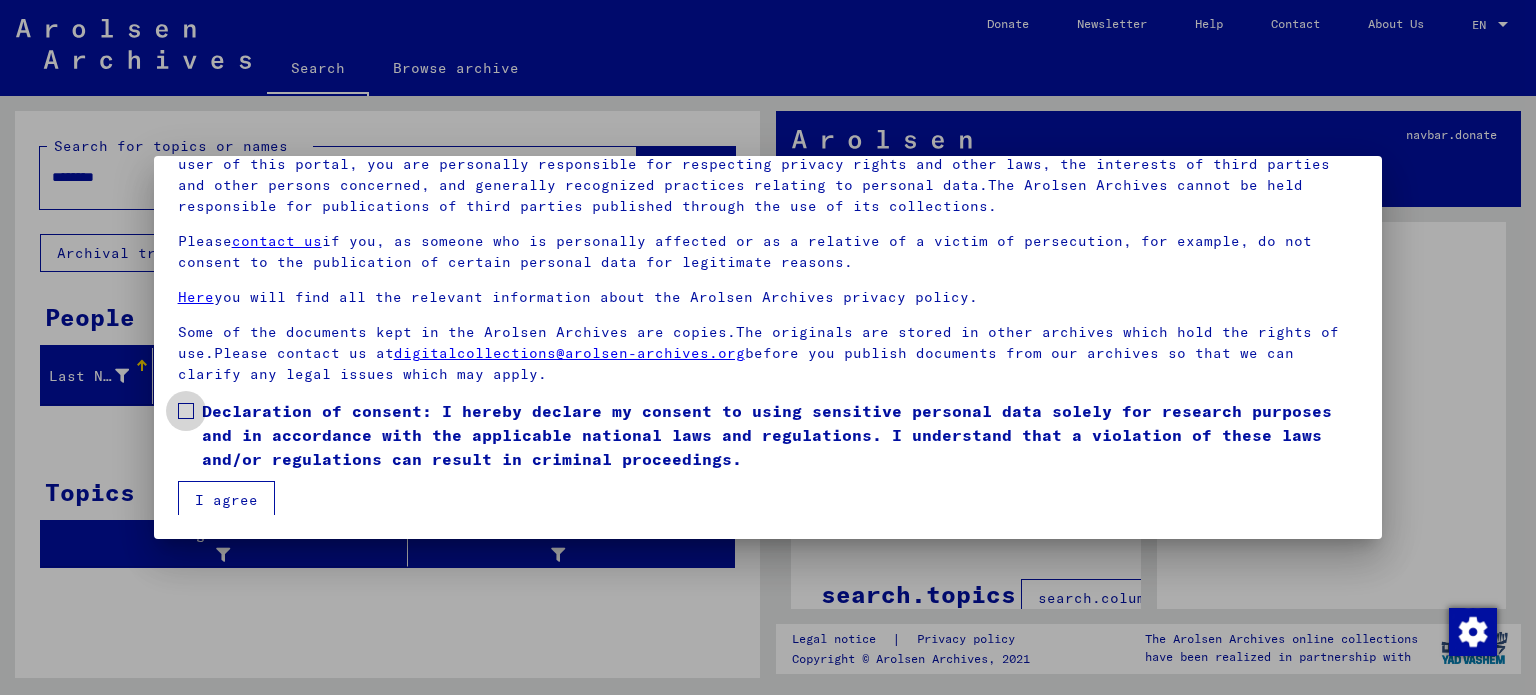 click at bounding box center [186, 411] 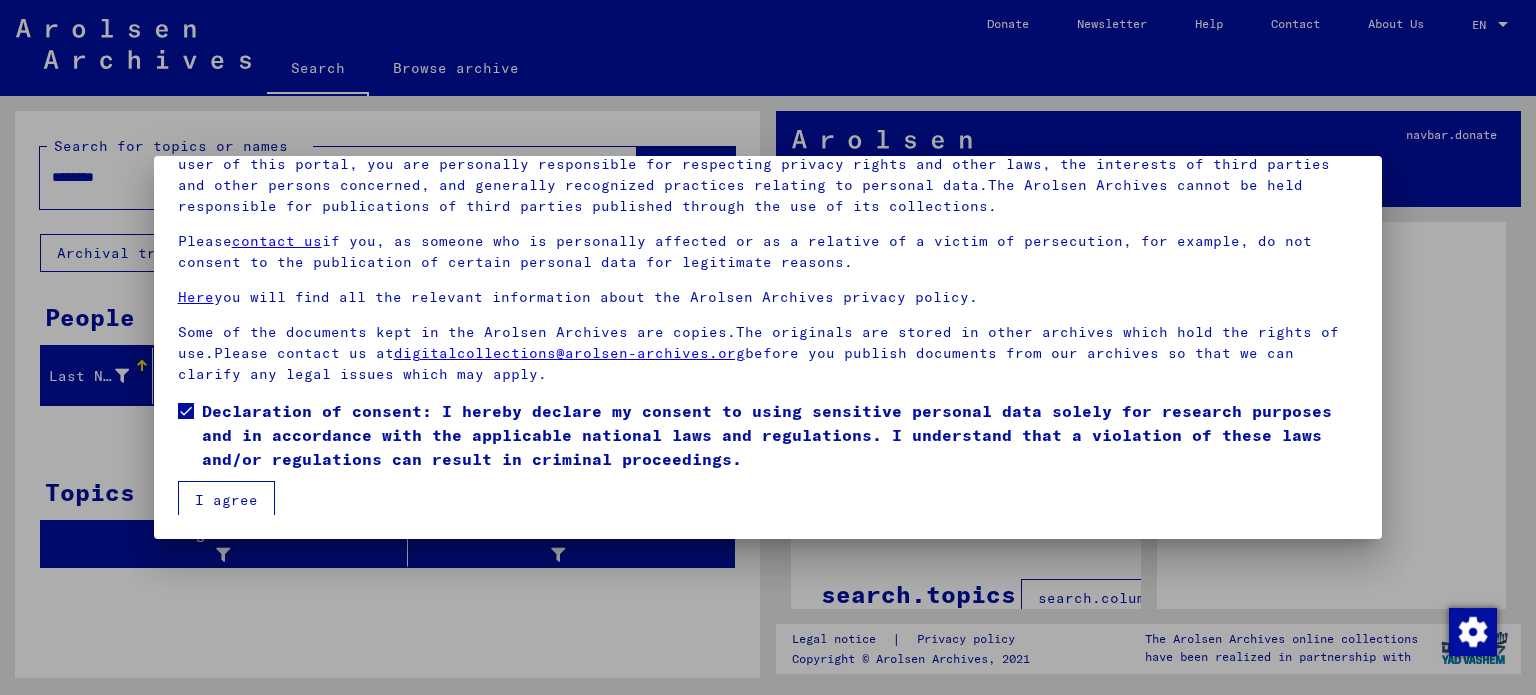 click on "I agree" at bounding box center [226, 500] 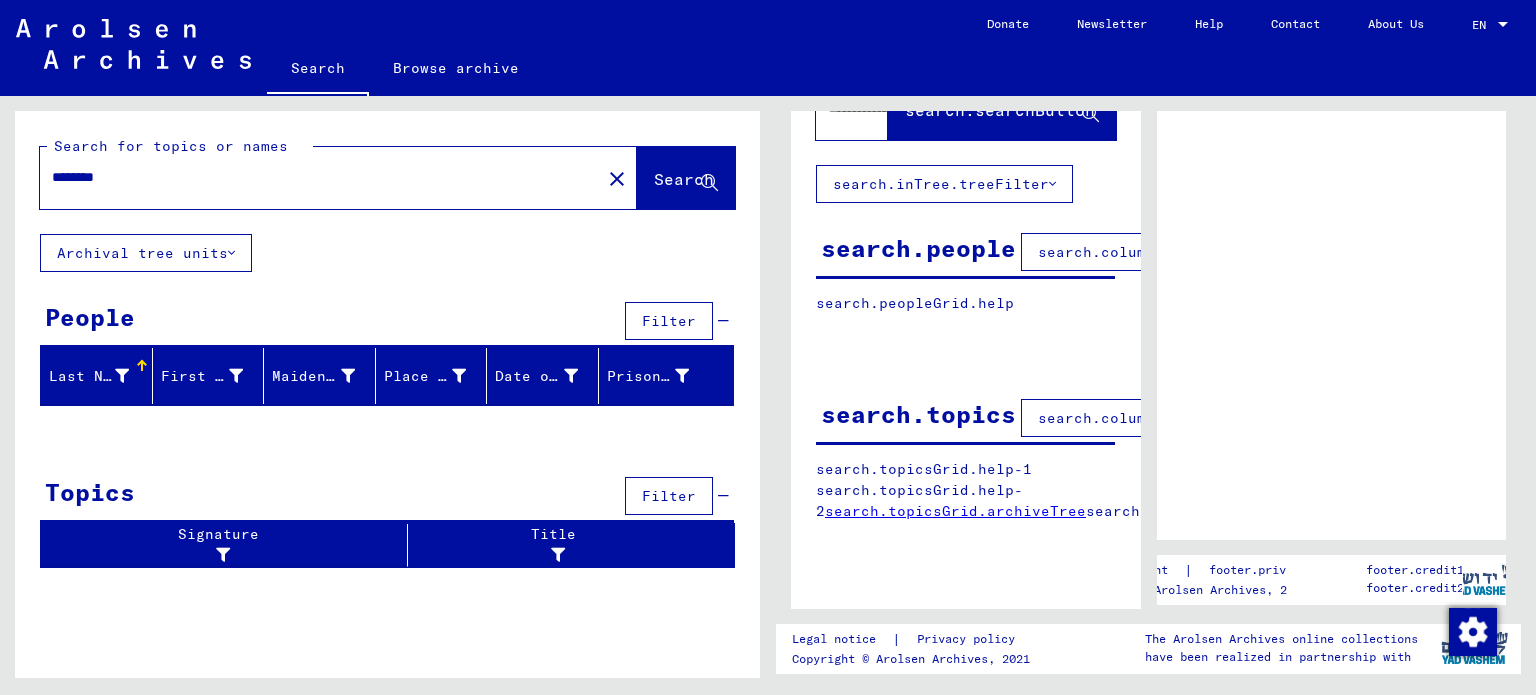 scroll, scrollTop: 0, scrollLeft: 0, axis: both 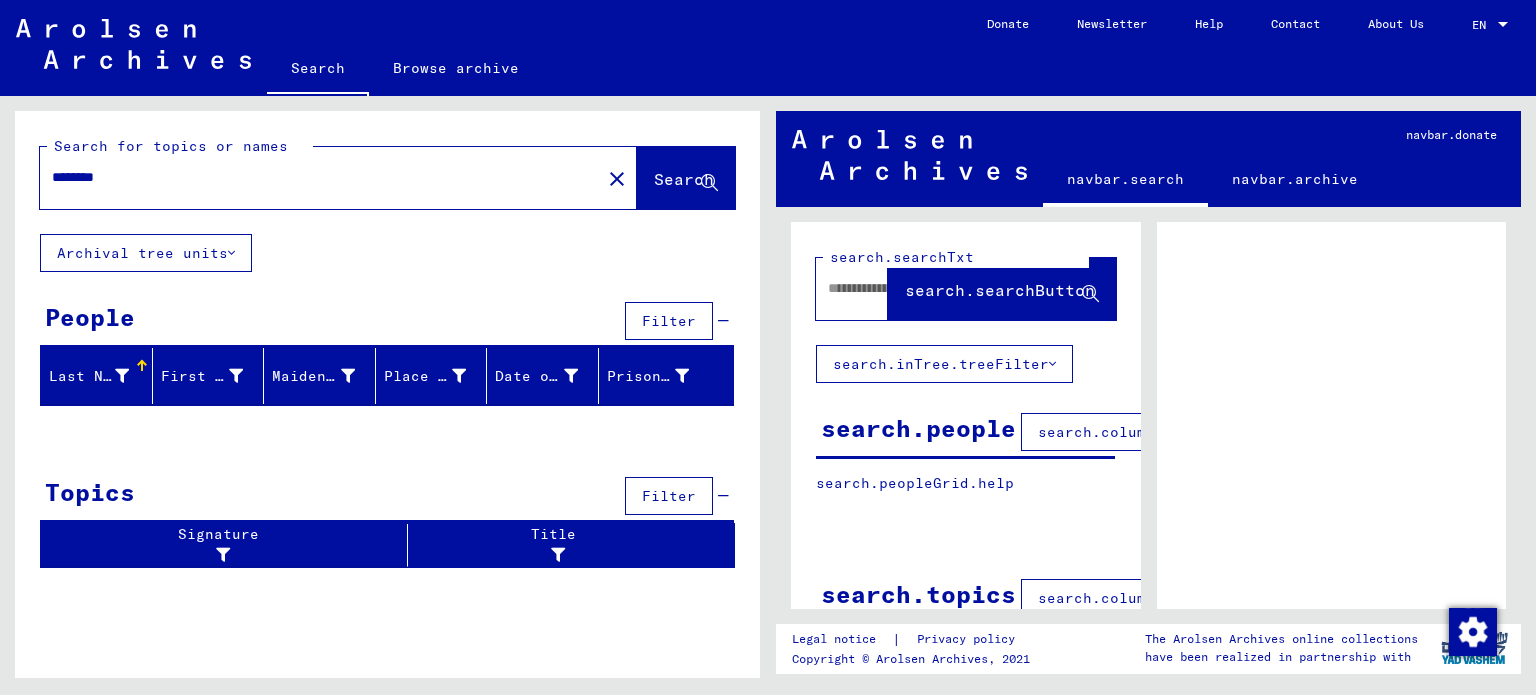 drag, startPoint x: 137, startPoint y: 183, endPoint x: 0, endPoint y: 199, distance: 137.93114 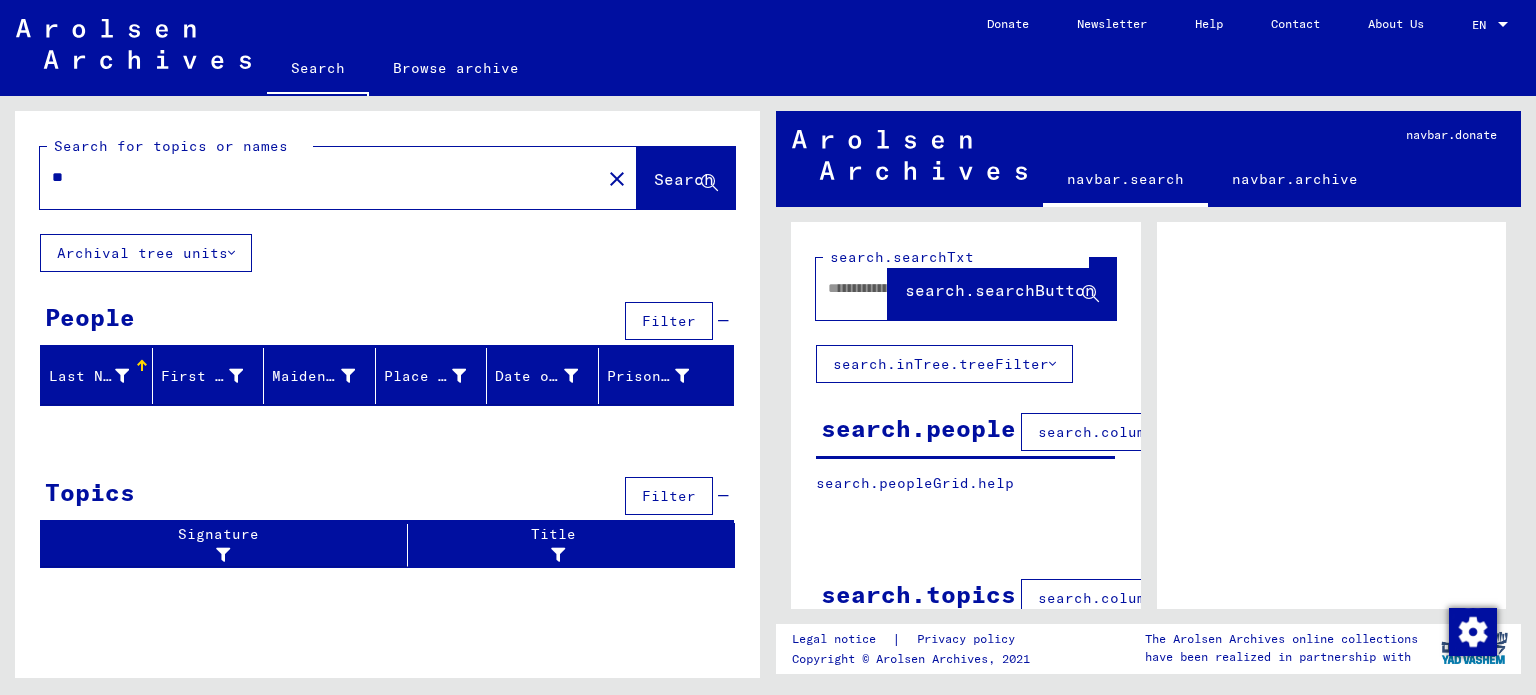 type on "*" 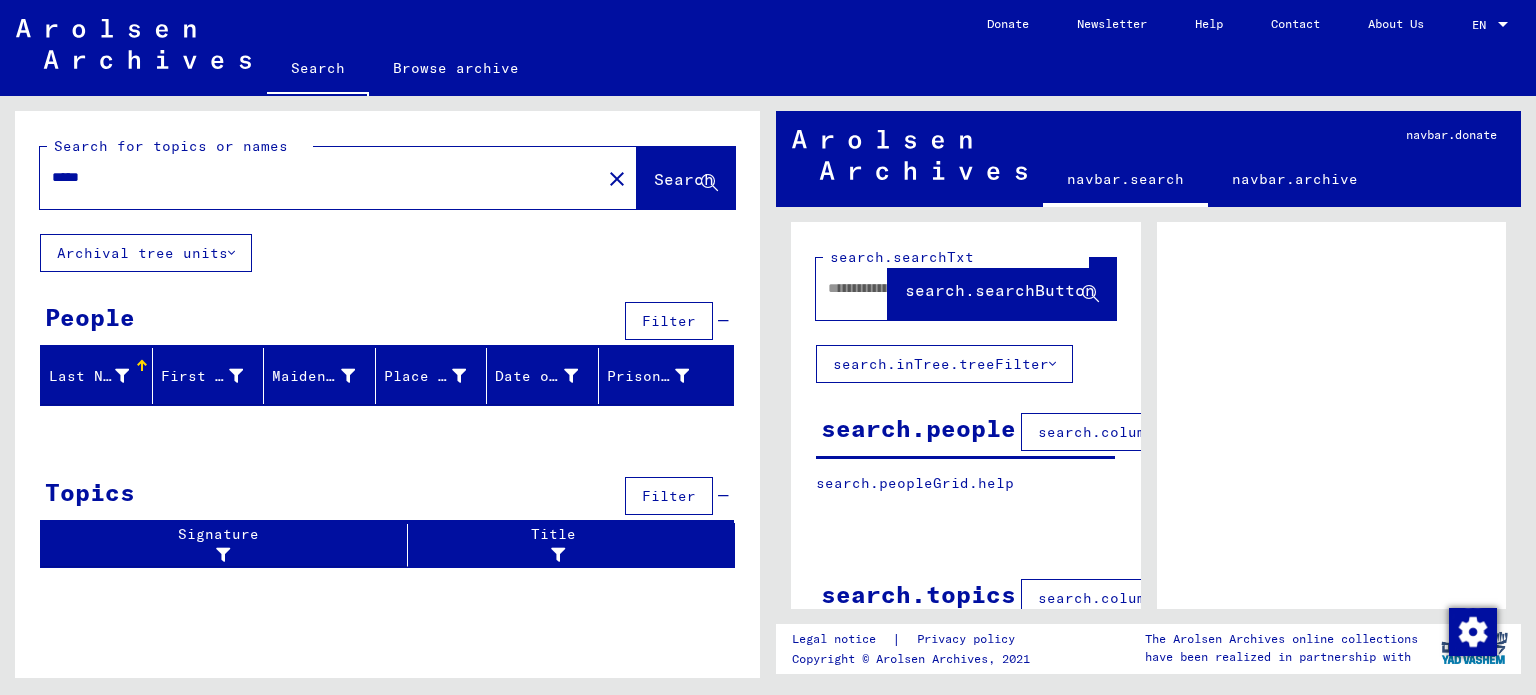 type on "*****" 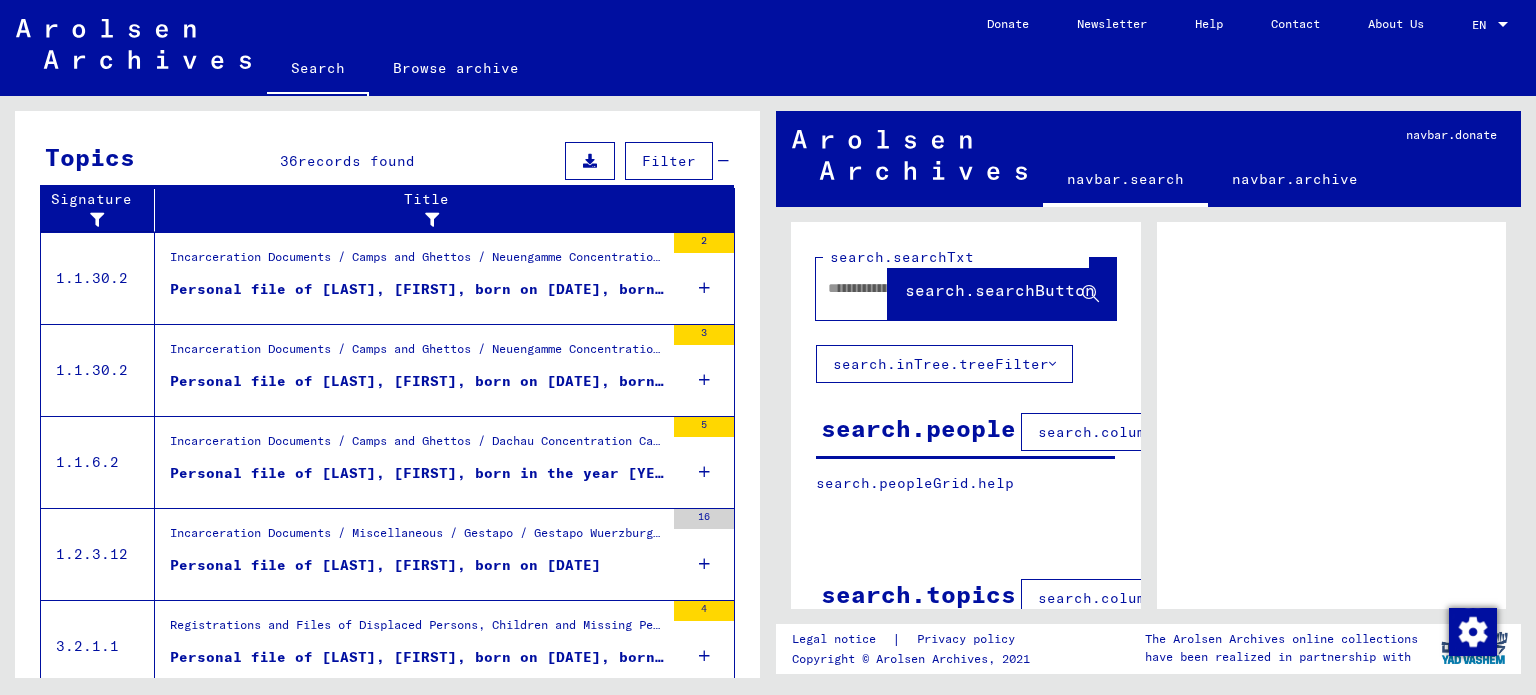 scroll, scrollTop: 708, scrollLeft: 0, axis: vertical 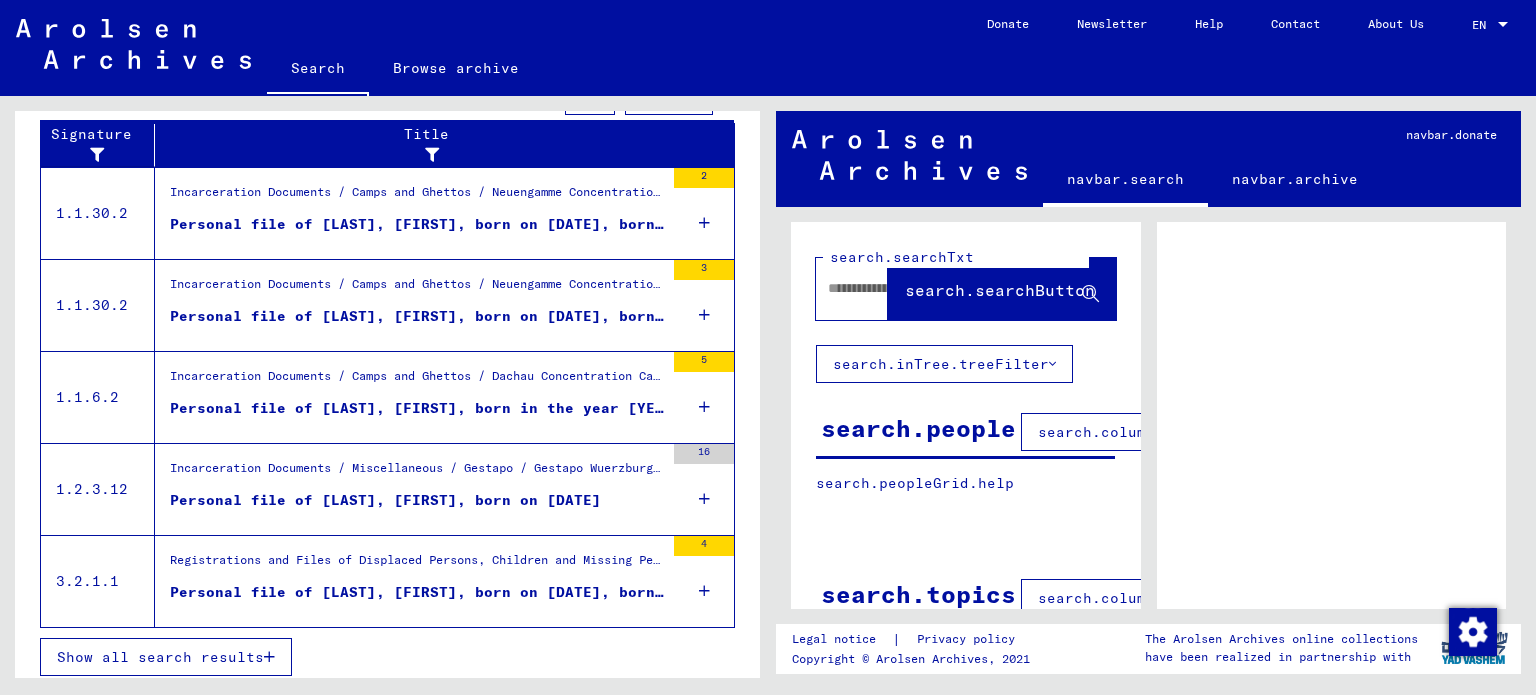 click on "Show all search results" at bounding box center [160, 657] 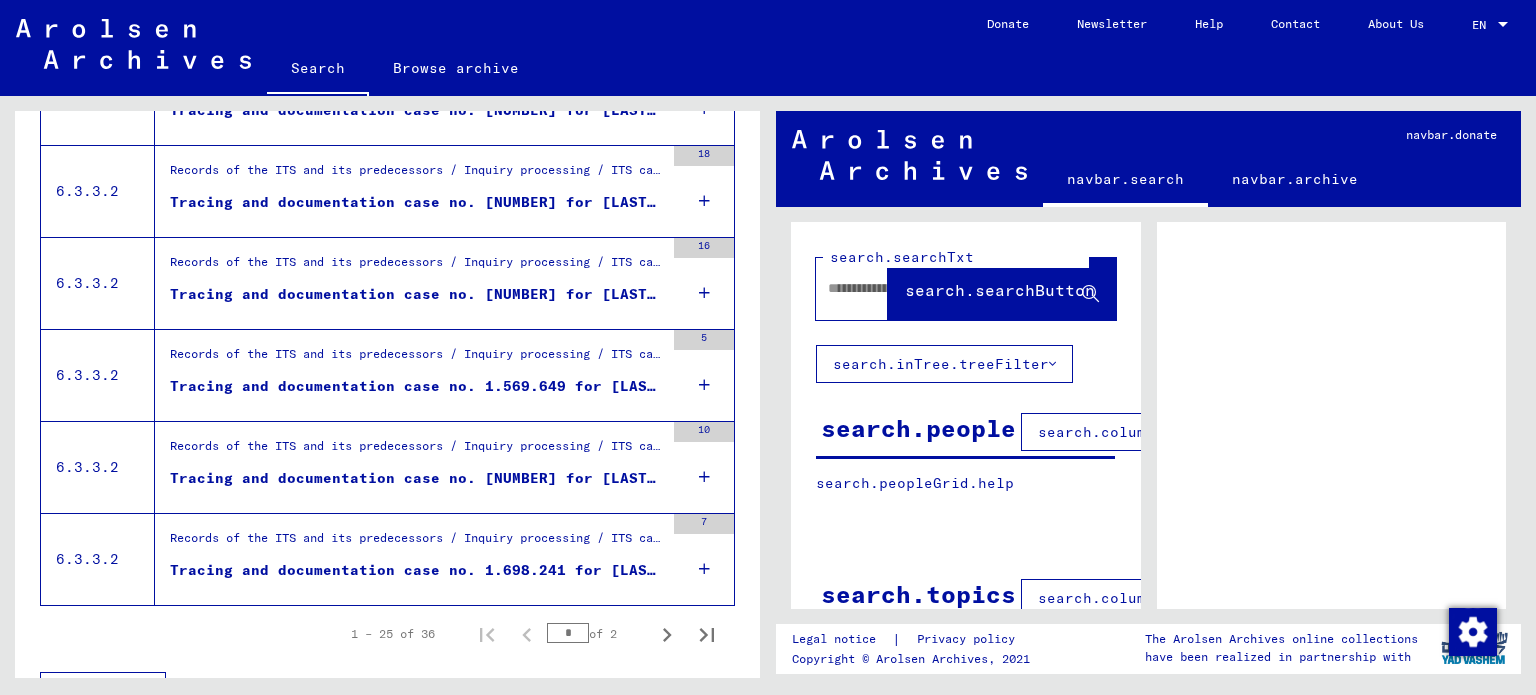 scroll, scrollTop: 2237, scrollLeft: 0, axis: vertical 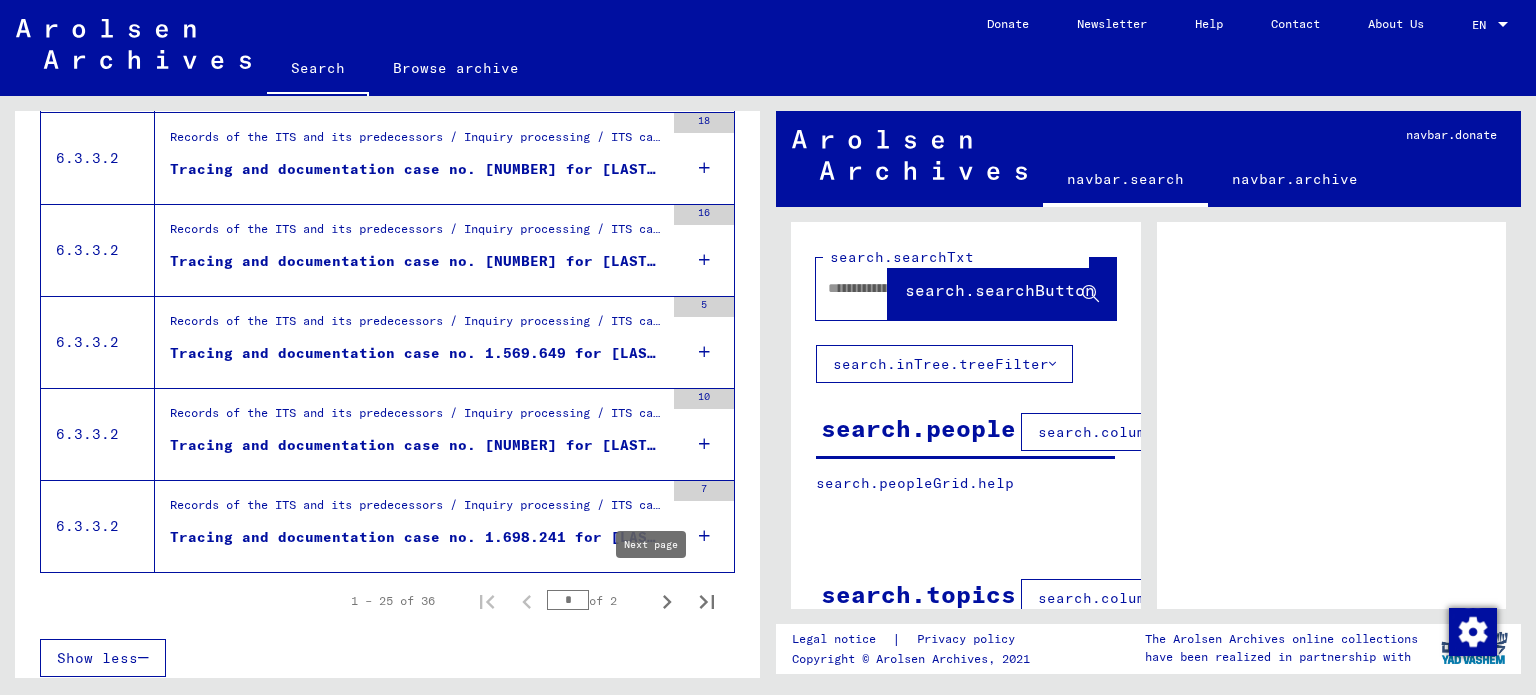click 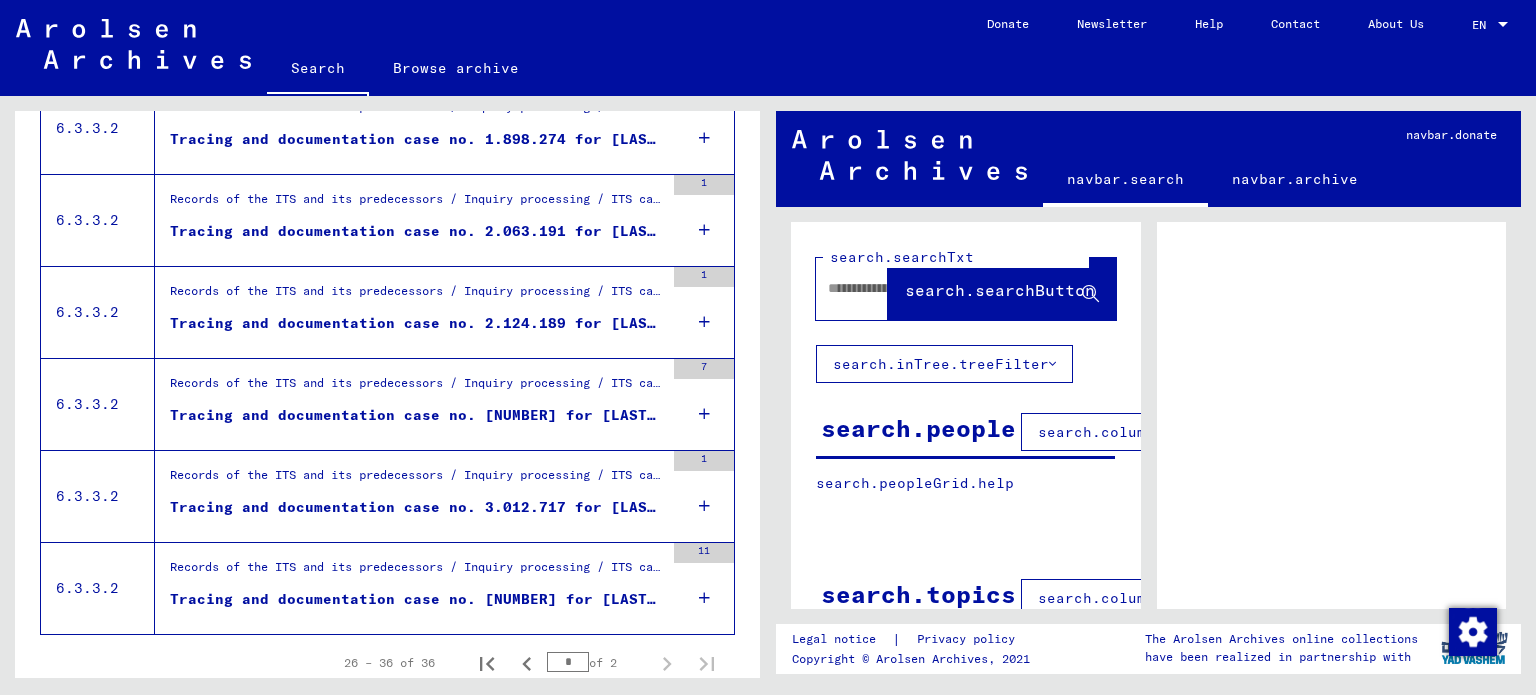 scroll, scrollTop: 852, scrollLeft: 0, axis: vertical 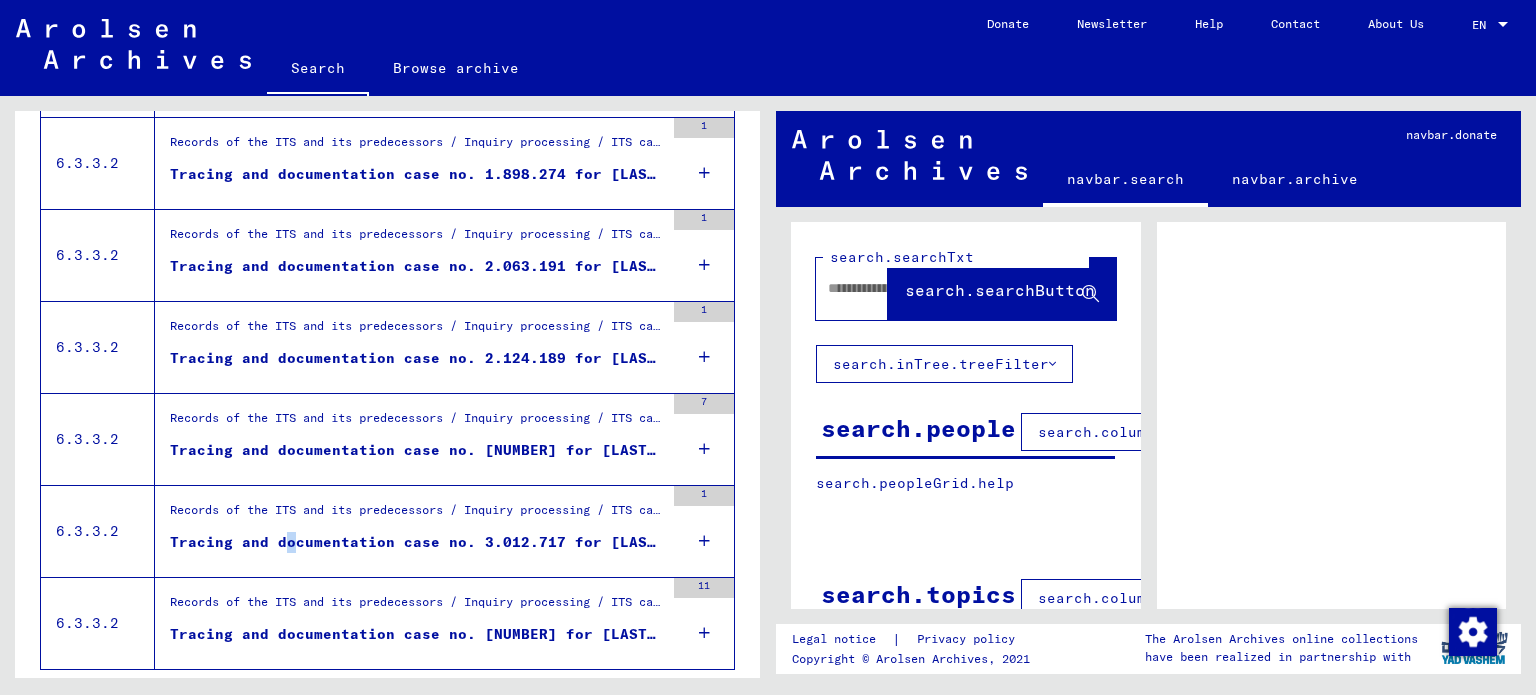 drag, startPoint x: 328, startPoint y: 532, endPoint x: 284, endPoint y: 541, distance: 44.911022 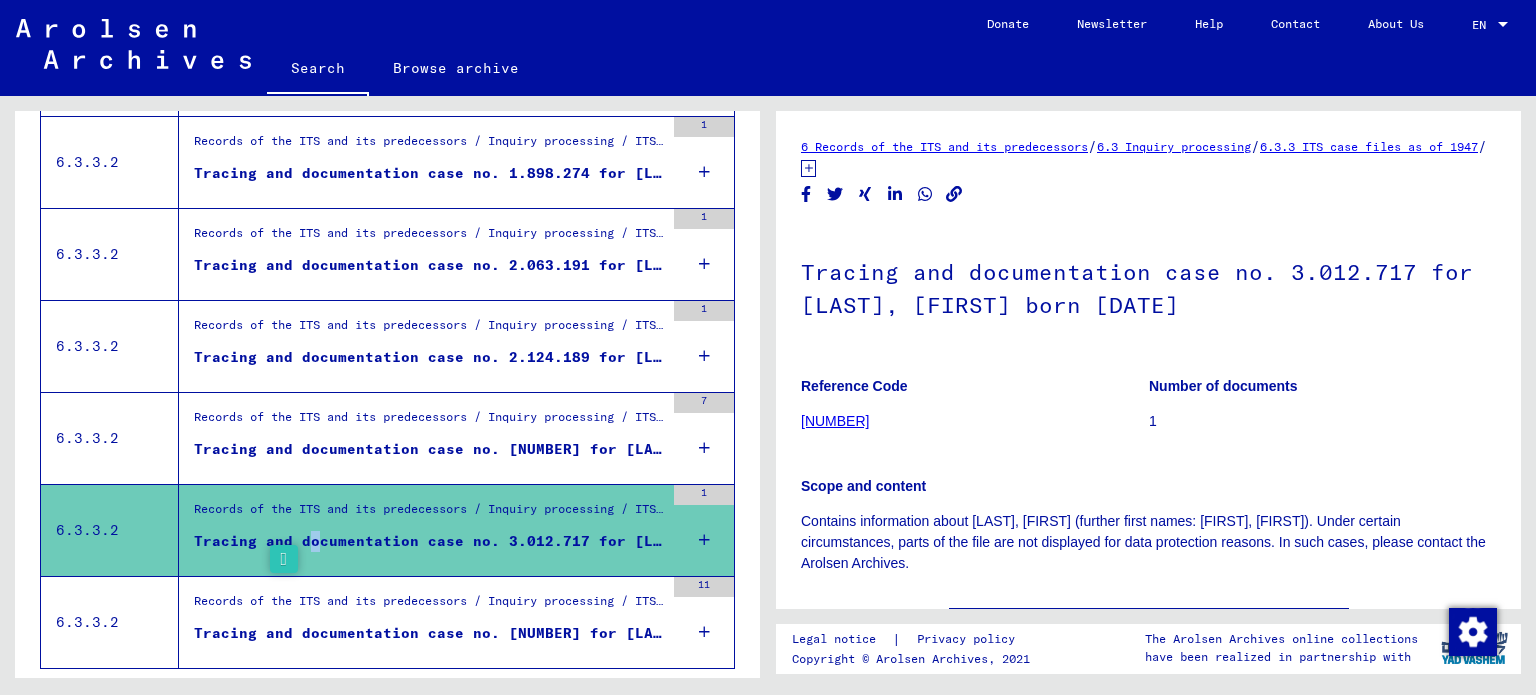 scroll, scrollTop: 0, scrollLeft: 0, axis: both 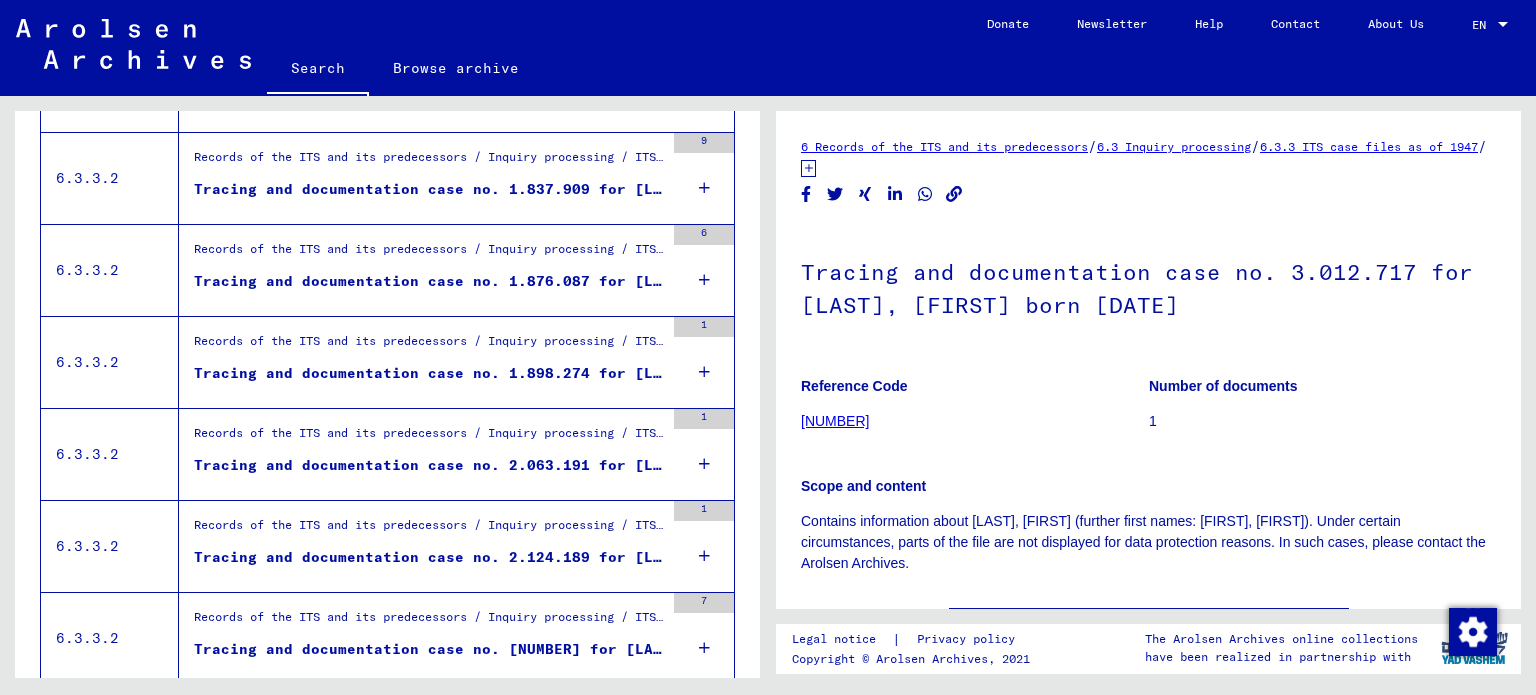 click on "Tracing and documentation case no. 2.124.189 for [LAST], [FIRST] born [DATE]" at bounding box center [429, 557] 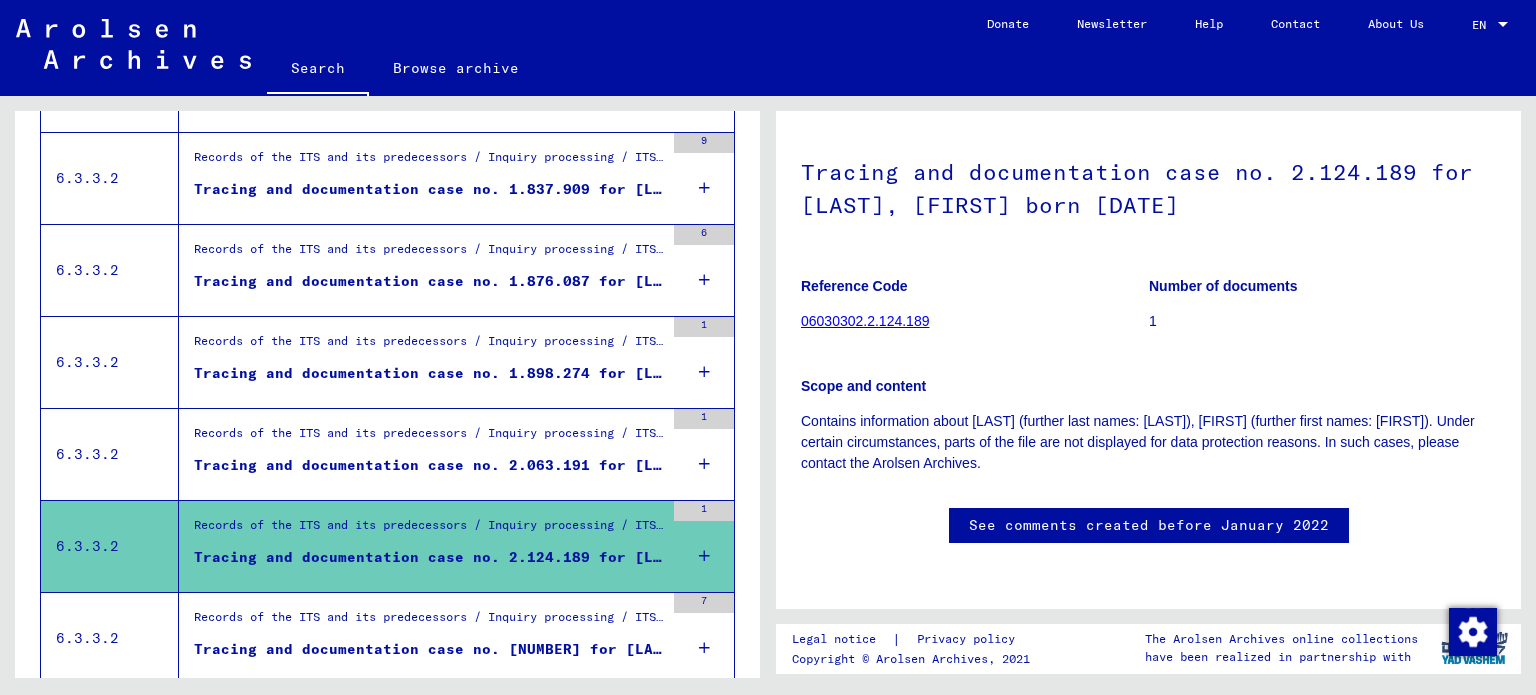 scroll, scrollTop: 200, scrollLeft: 0, axis: vertical 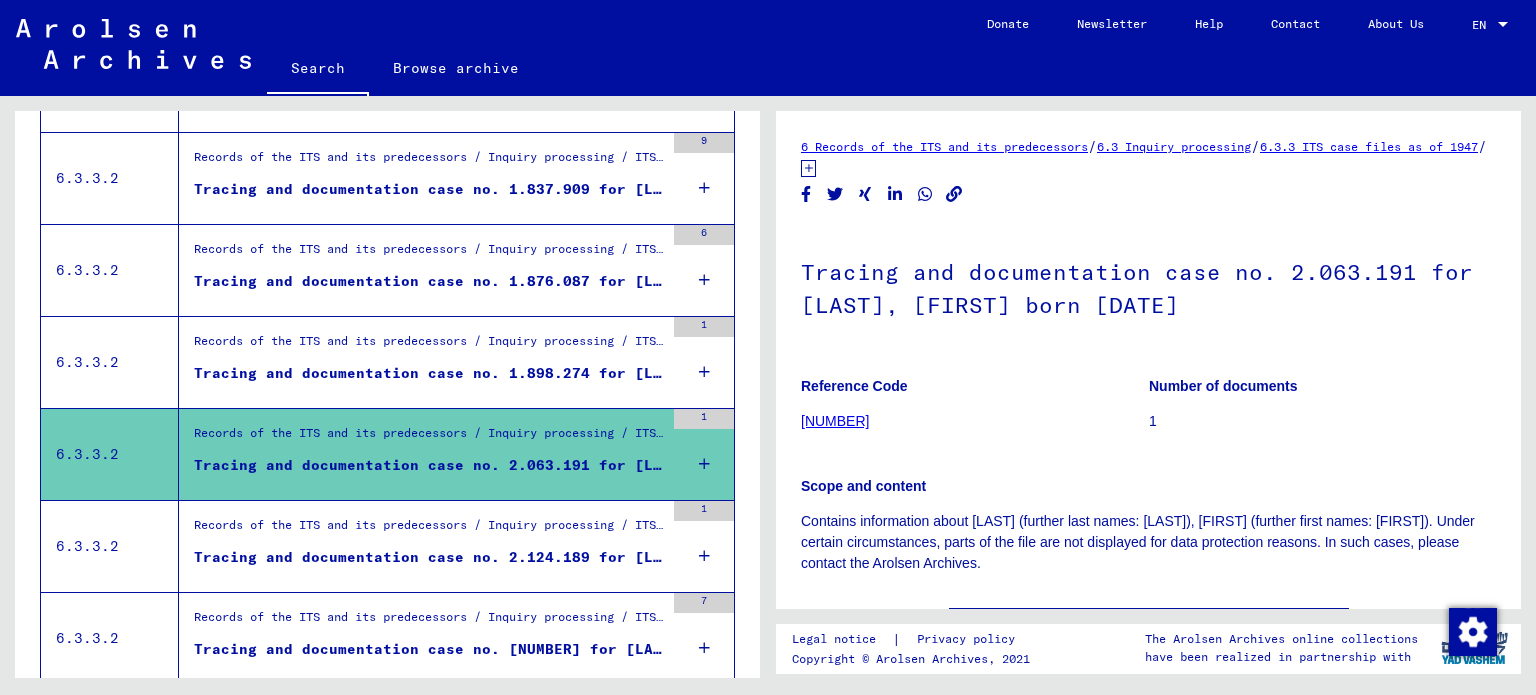click on "Records of the ITS and its predecessors / Inquiry processing / ITS case files as of 1947 / Repository of T/D cases / Tracing and documentation cases with (T/D) numbers between 2.000.000 and 2.249.999 / Tracing and documentation cases with (T/D) numbers between 2.124.000 and 2.124.499" at bounding box center (429, 530) 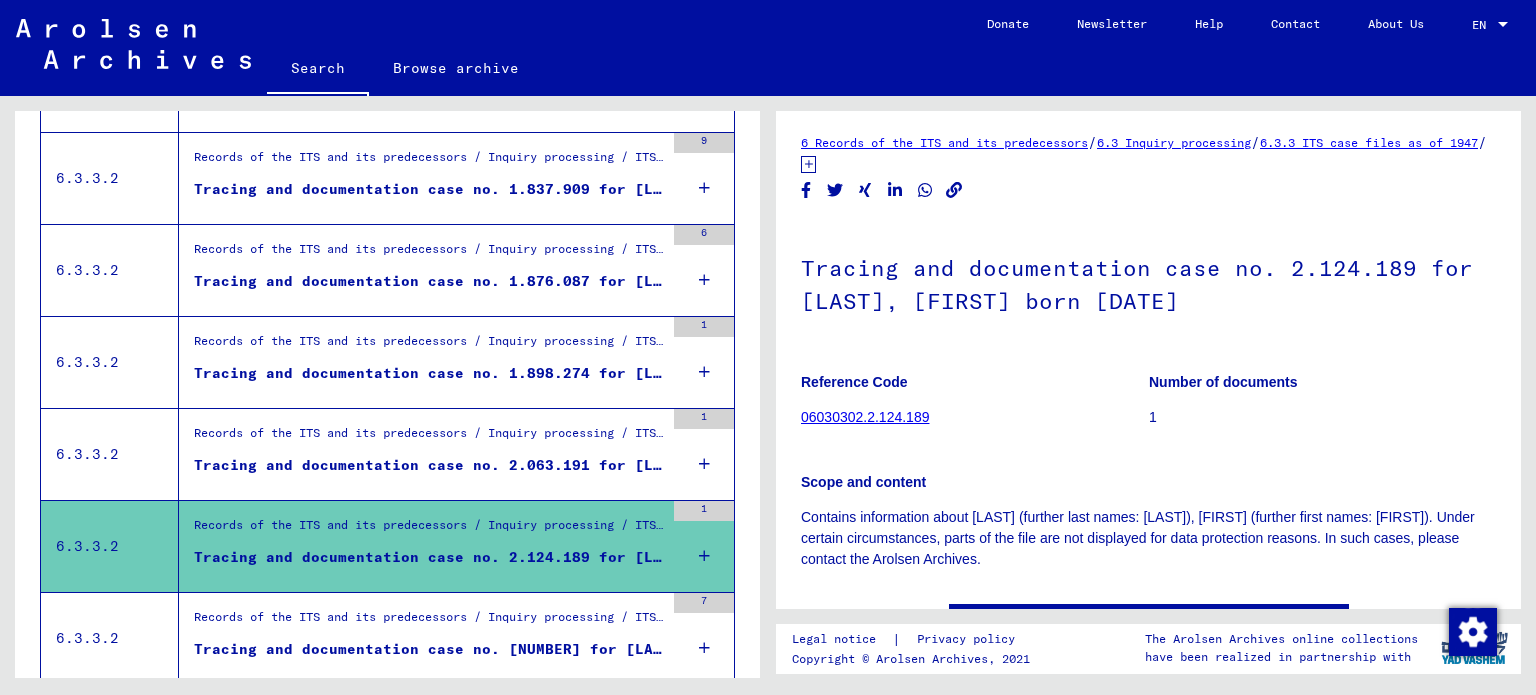 scroll, scrollTop: 0, scrollLeft: 0, axis: both 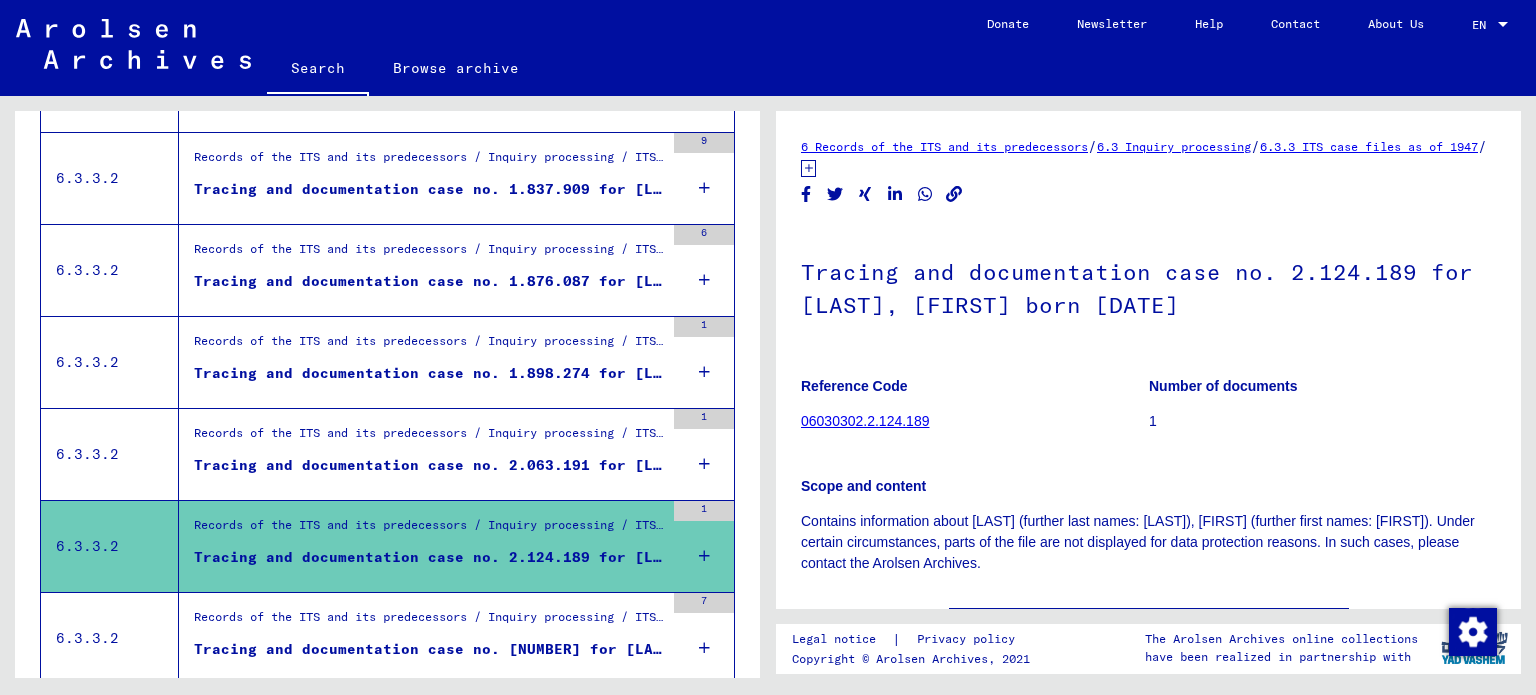 click at bounding box center [704, 556] 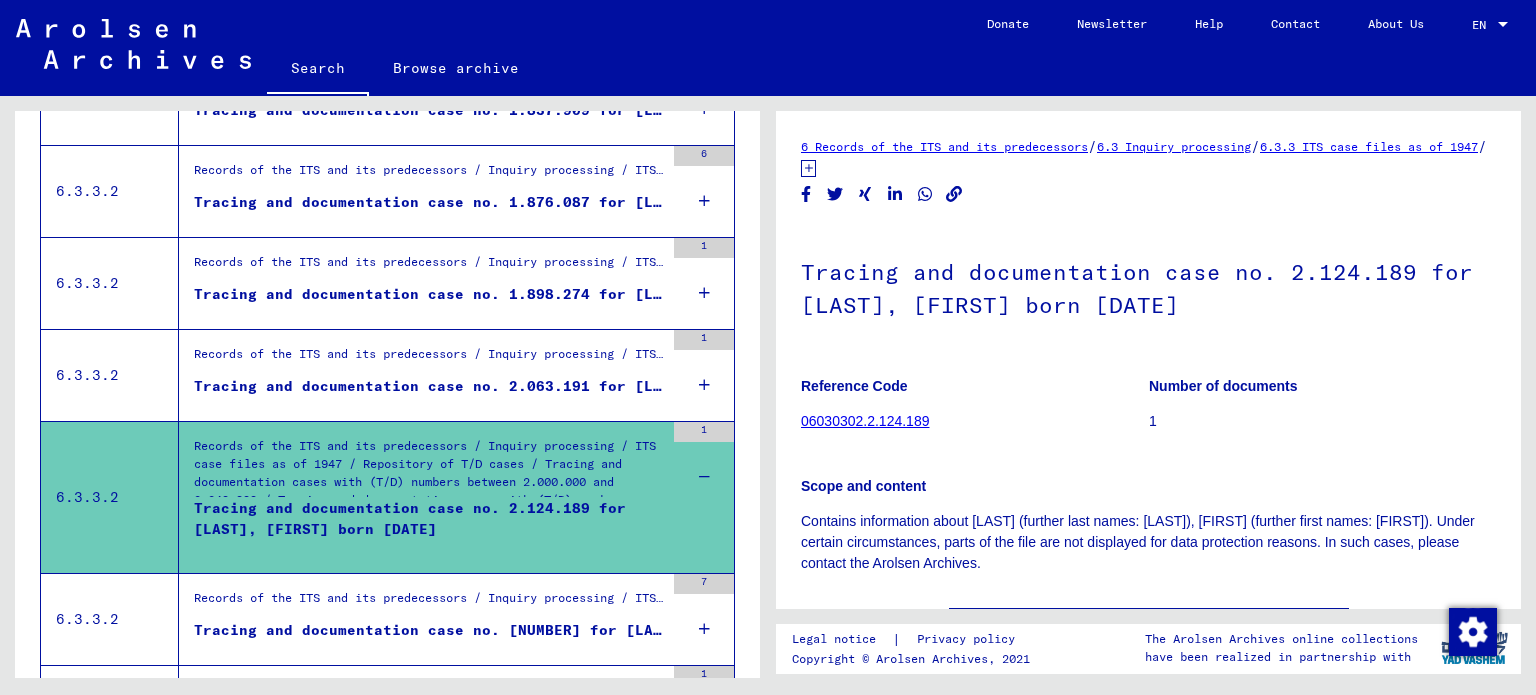 scroll, scrollTop: 745, scrollLeft: 0, axis: vertical 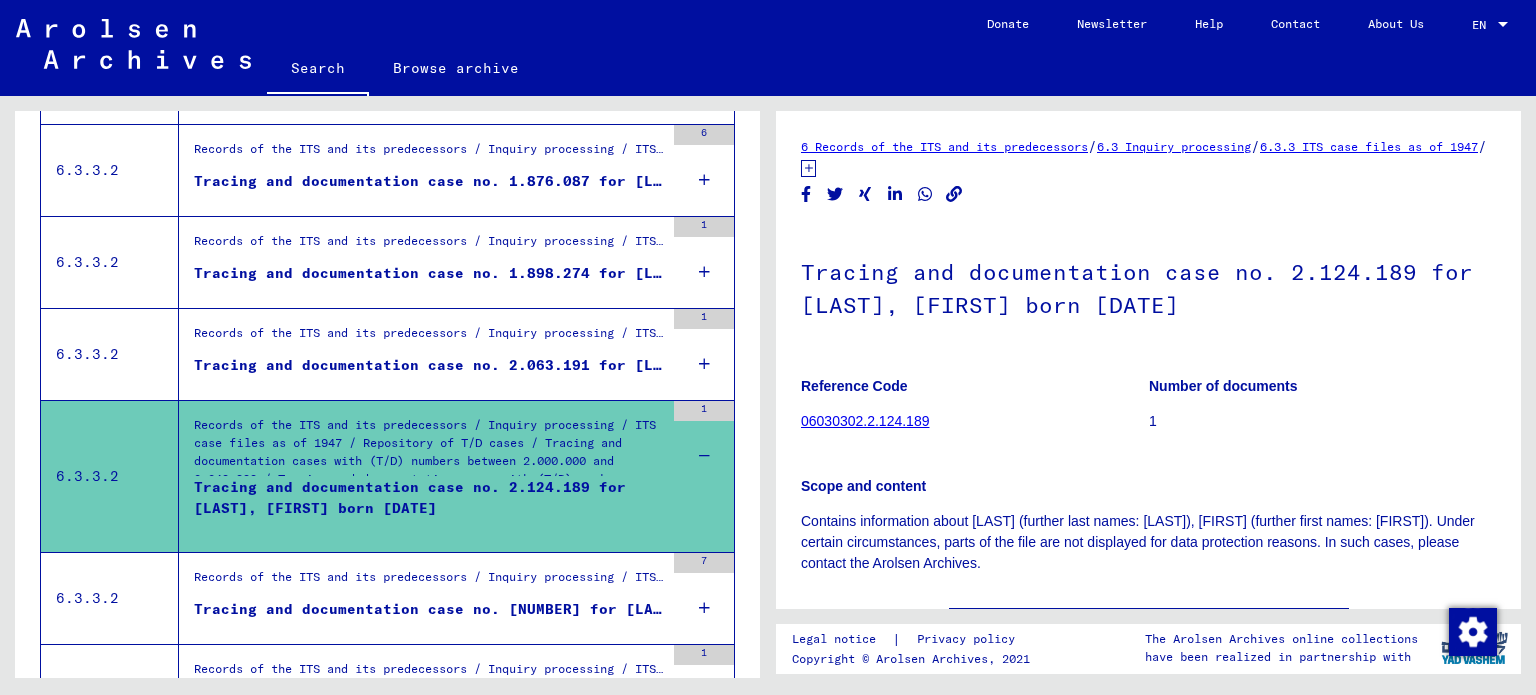 click on "06030302.2.124.189" 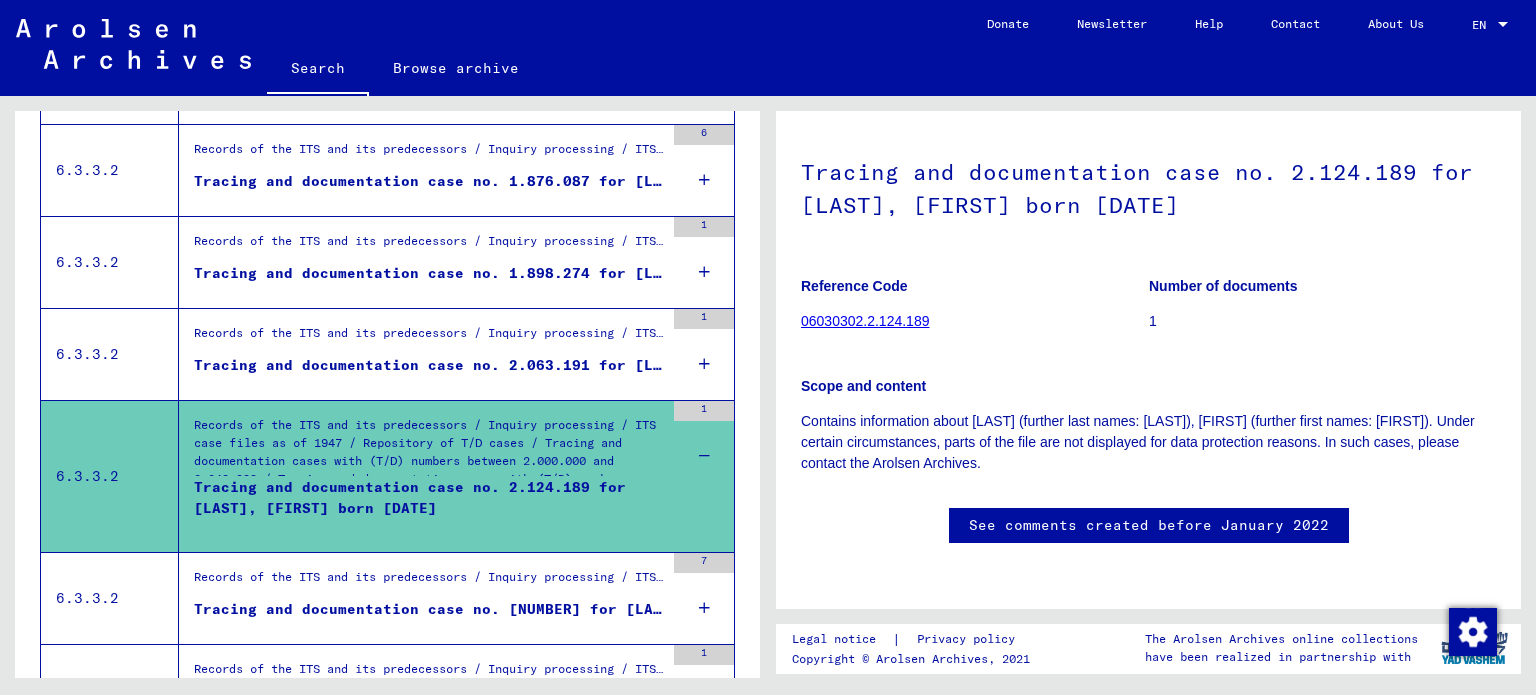 scroll, scrollTop: 733, scrollLeft: 0, axis: vertical 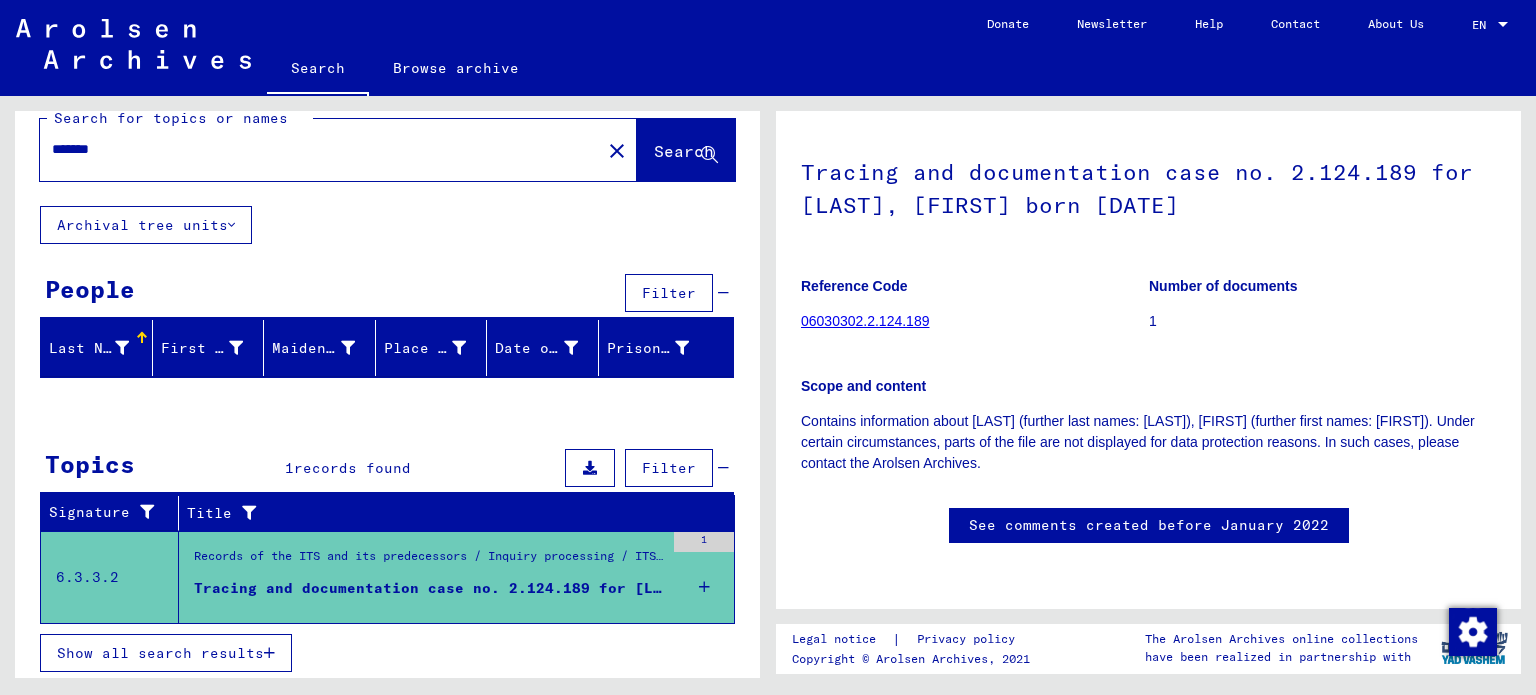 click at bounding box center [704, 587] 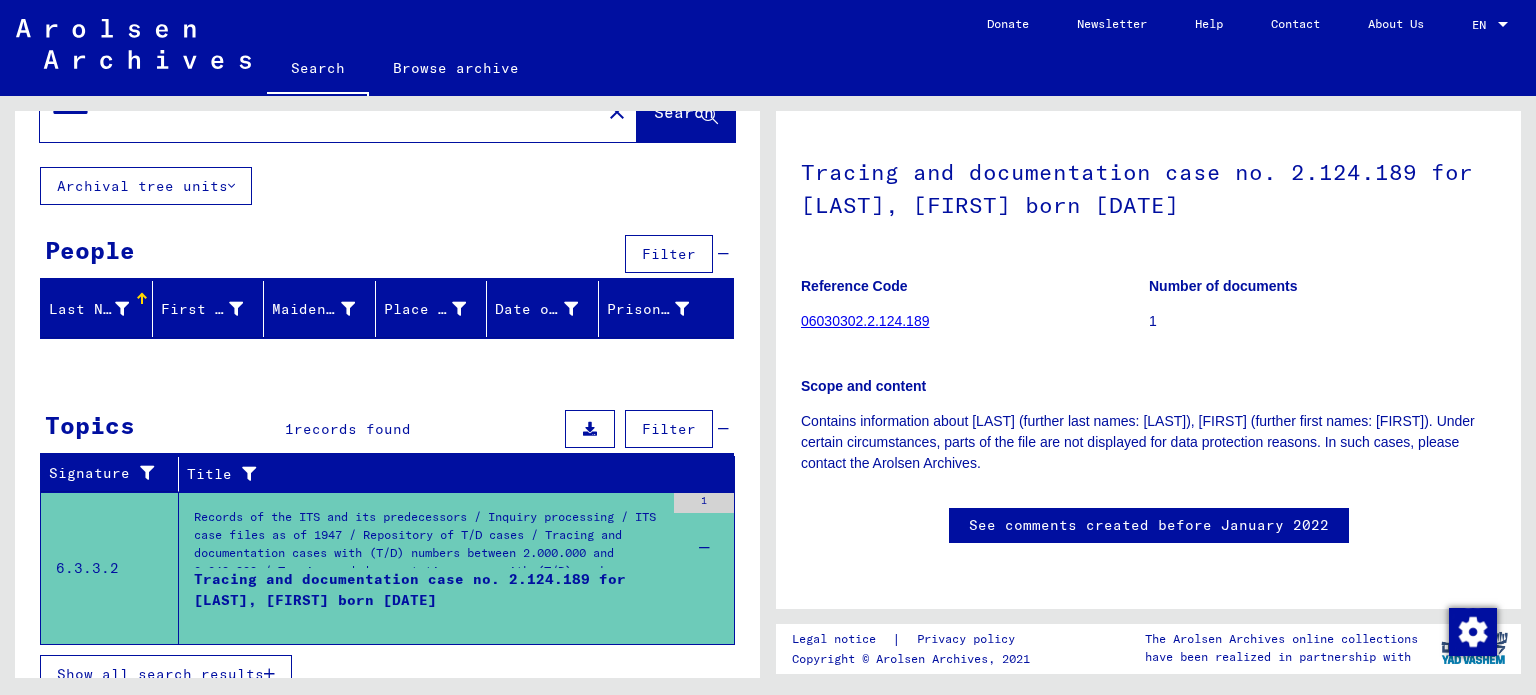 scroll, scrollTop: 88, scrollLeft: 0, axis: vertical 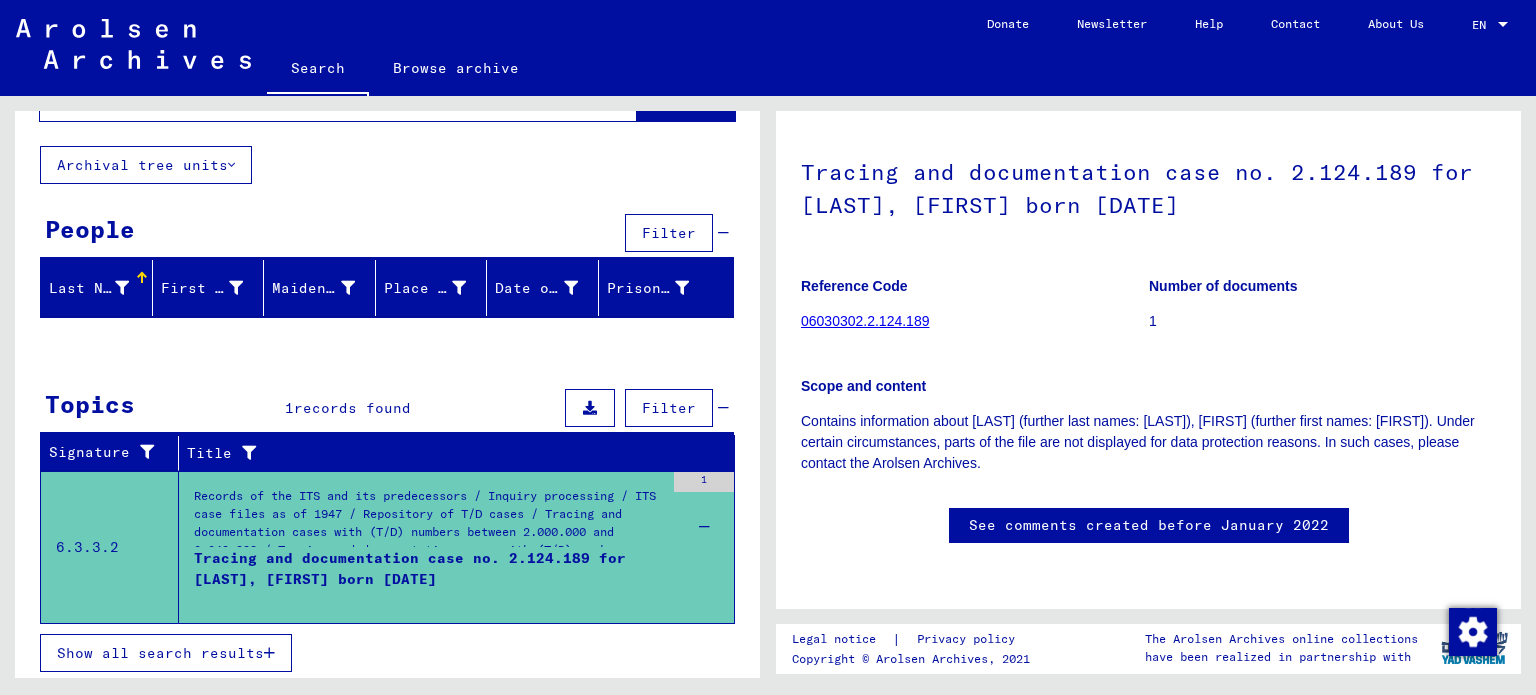 click on "Tracing and documentation case no. 2.124.189 for [LAST], [FIRST] born [DATE]" at bounding box center [429, 578] 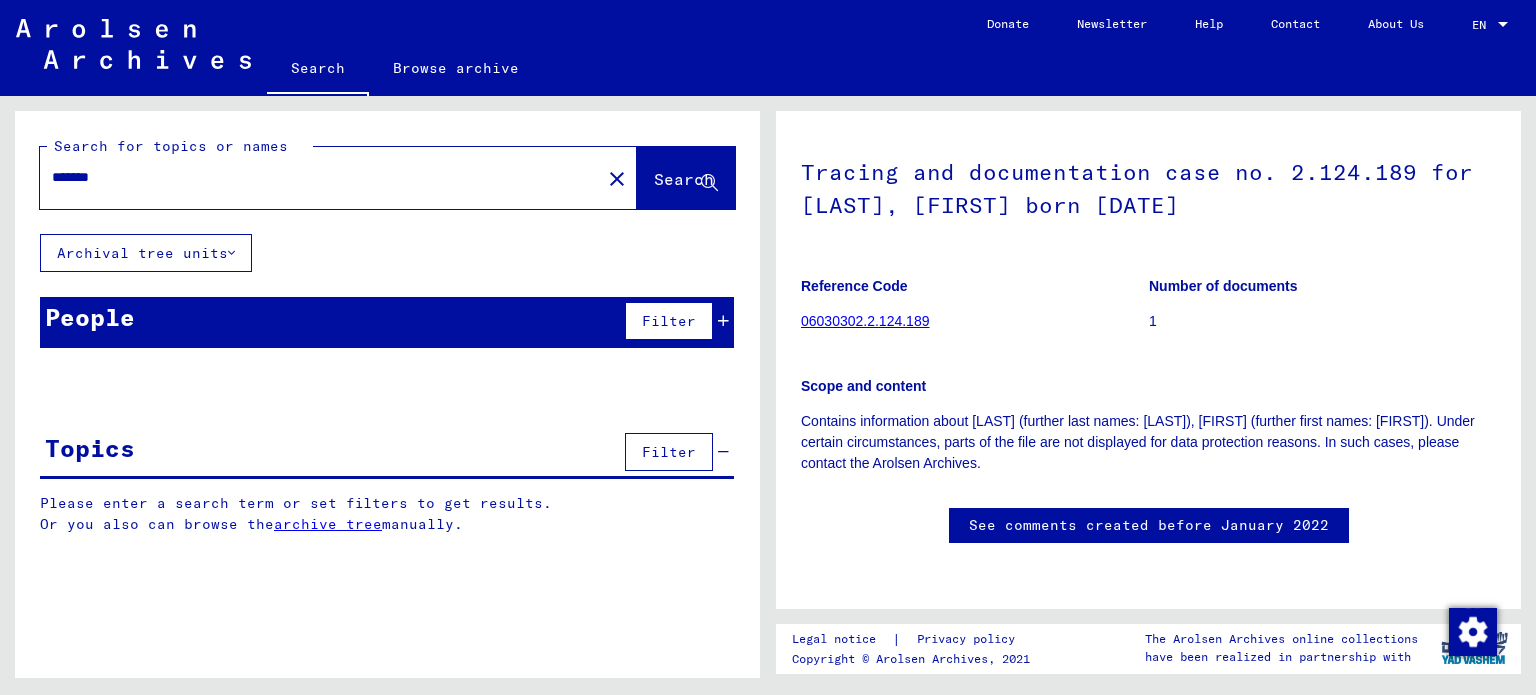 scroll, scrollTop: 0, scrollLeft: 0, axis: both 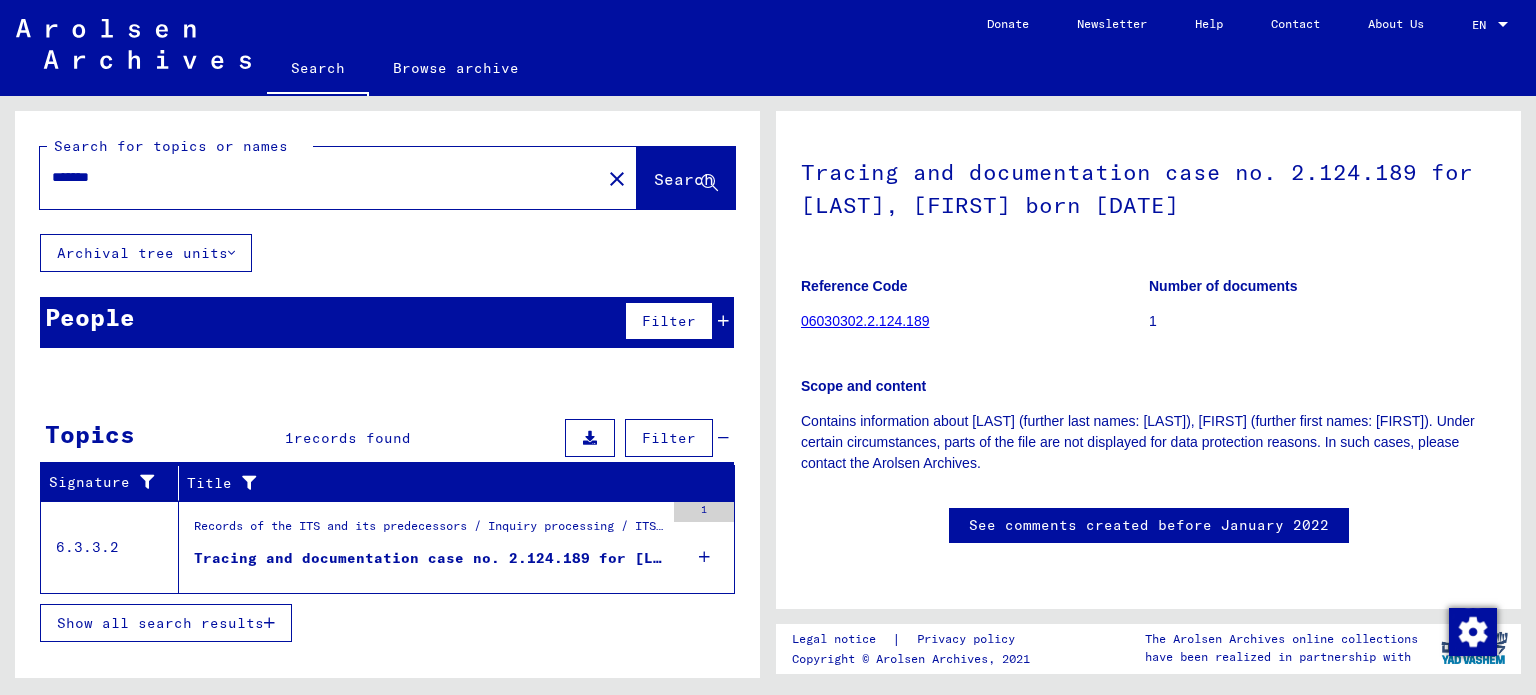 click on "Tracing and documentation case no. 2.124.189 for [LAST], [FIRST] born [DATE]" at bounding box center [429, 558] 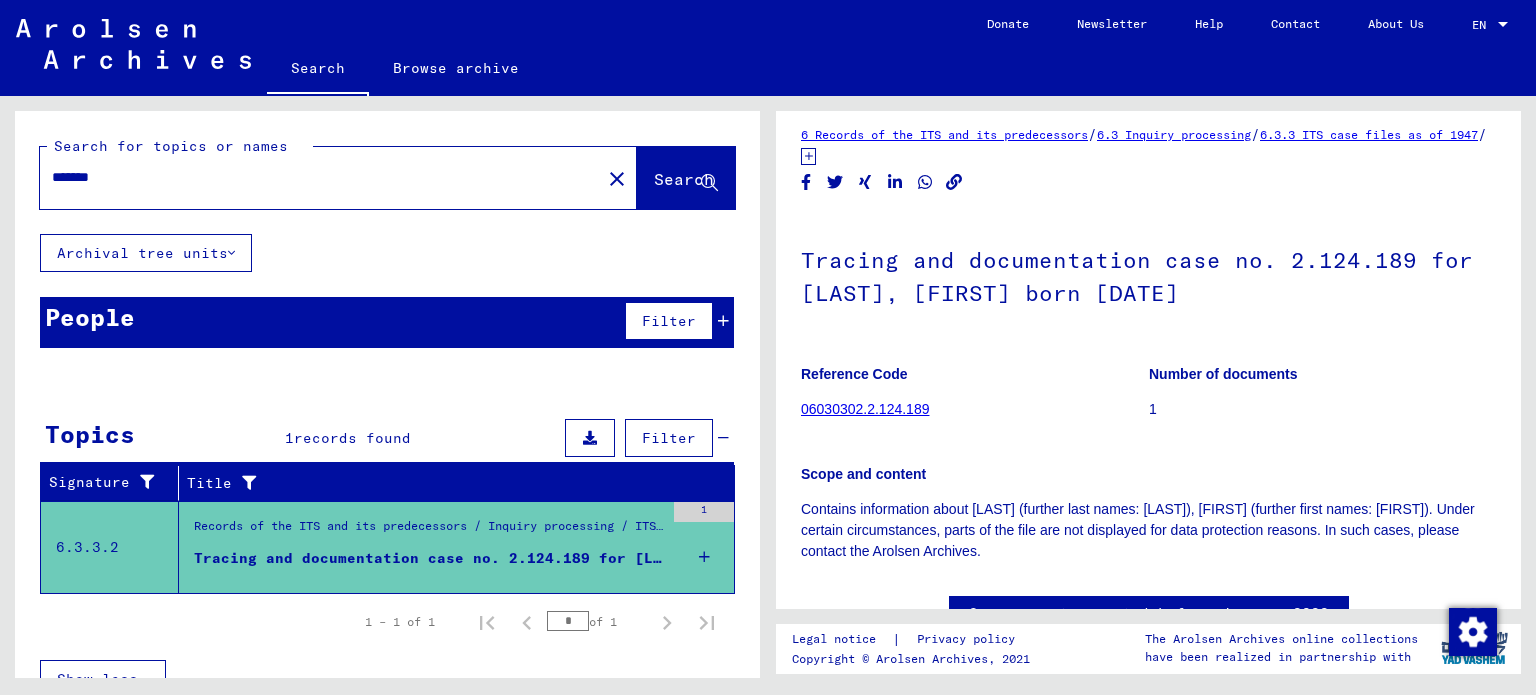 scroll, scrollTop: 0, scrollLeft: 0, axis: both 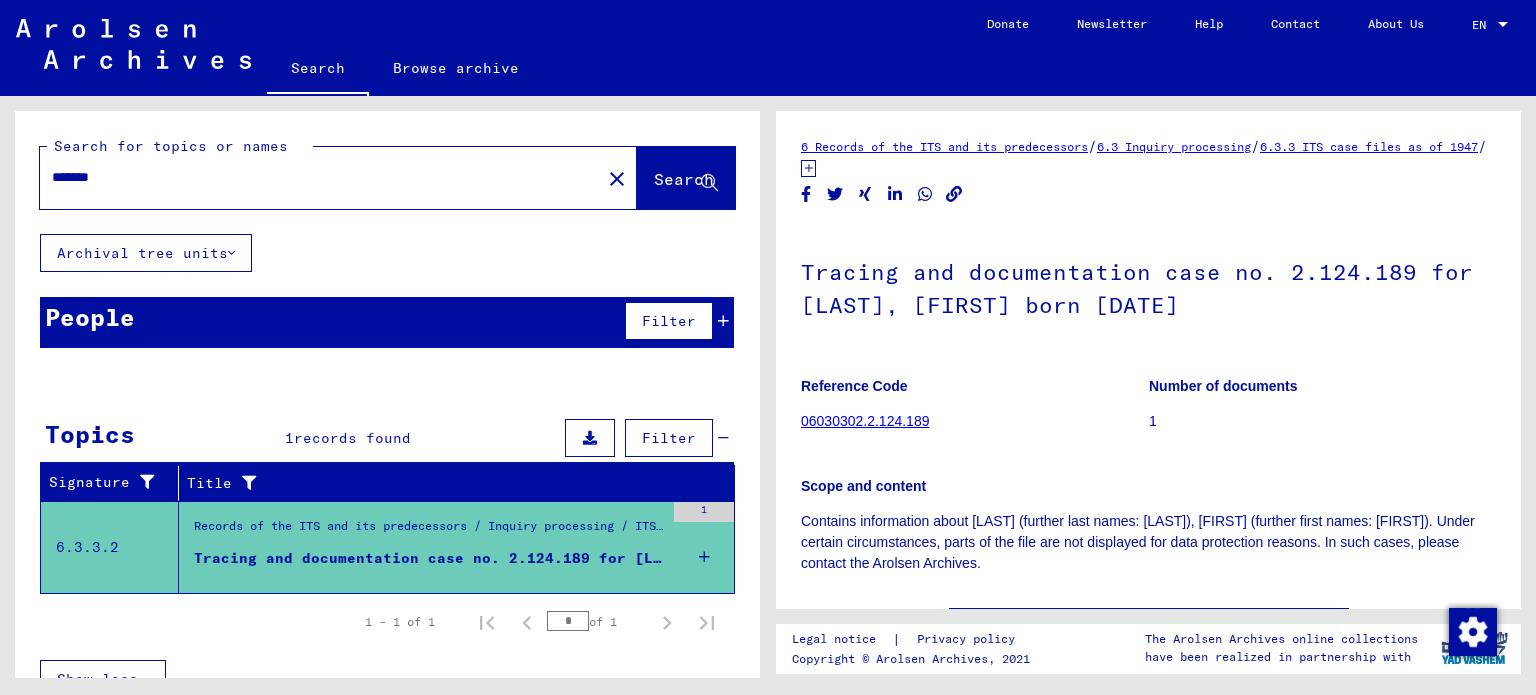 click on "Tracing and documentation case no. 2.124.189 for [LAST], [FIRST] born [DATE]" 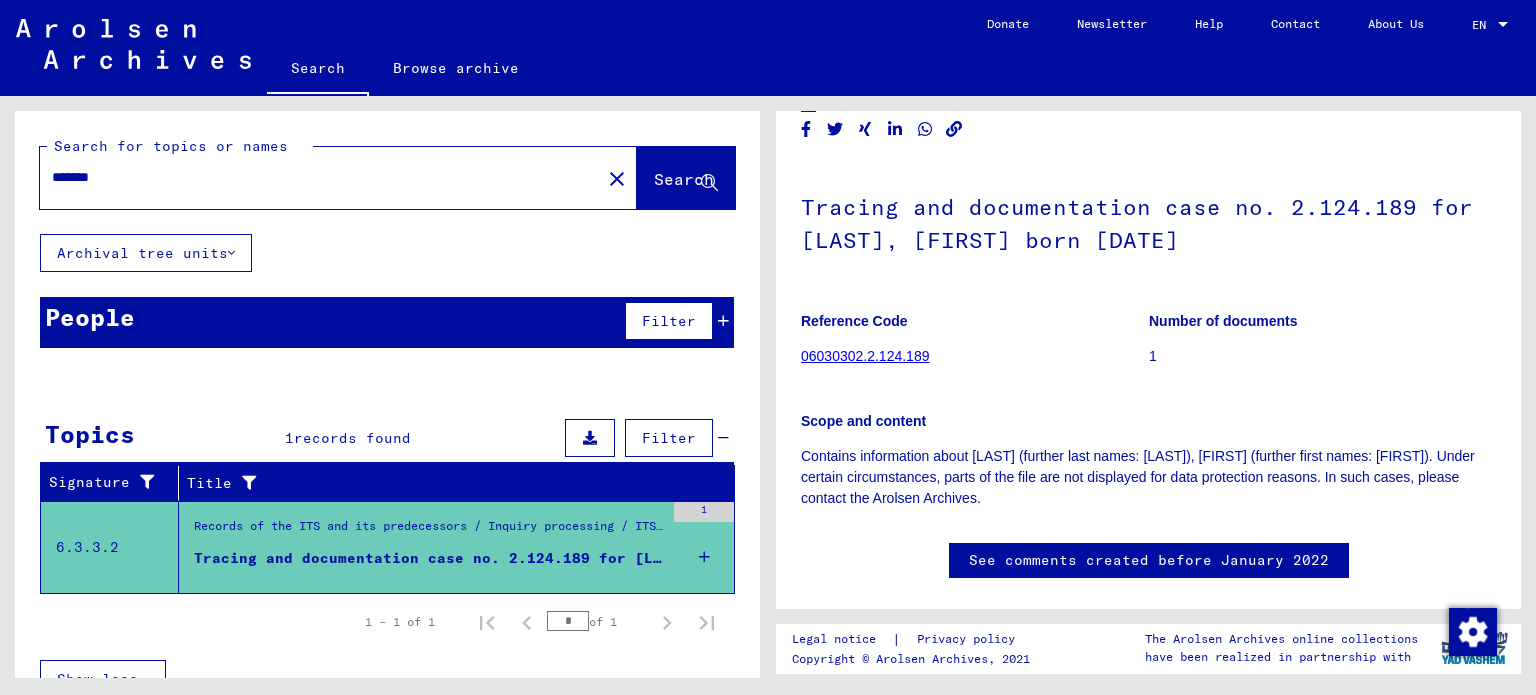 scroll, scrollTop: 100, scrollLeft: 0, axis: vertical 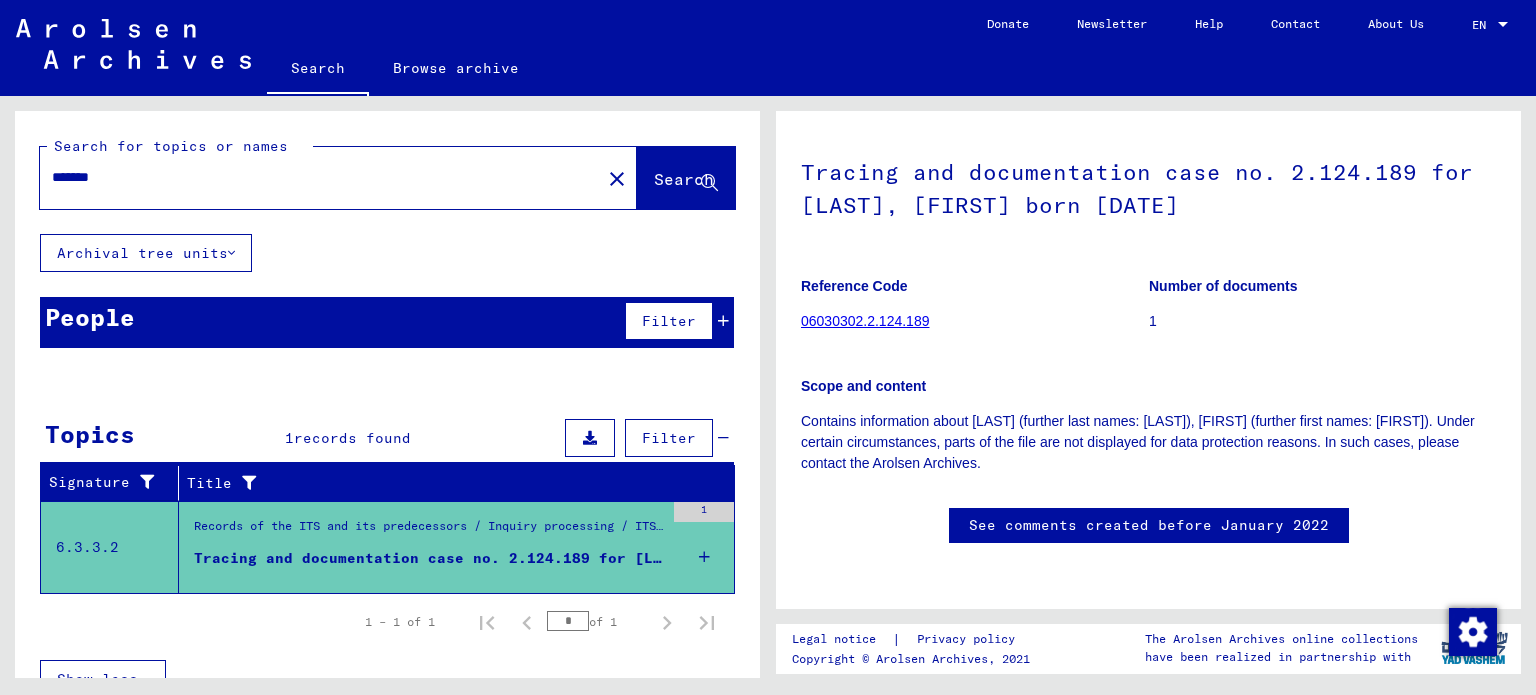 type on "*****" 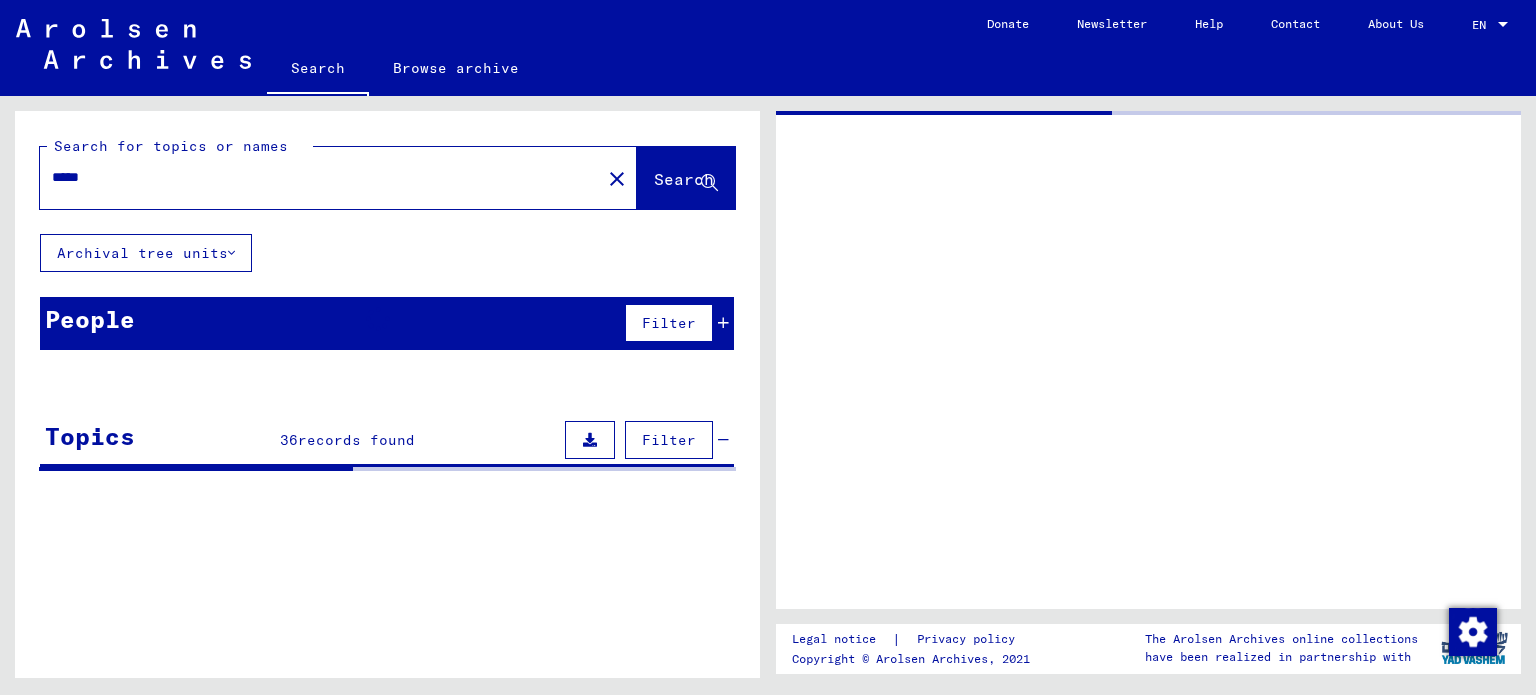 scroll, scrollTop: 0, scrollLeft: 0, axis: both 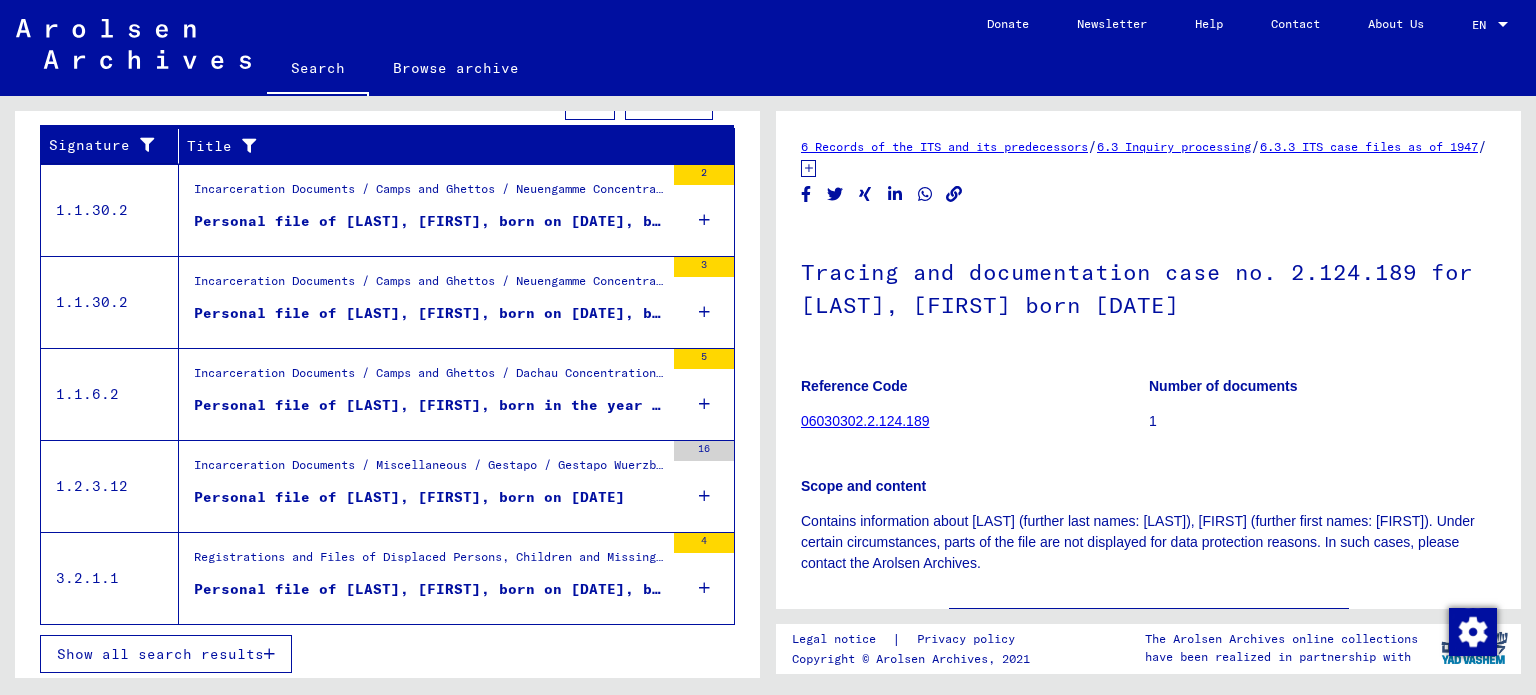 click on "Show all search results" at bounding box center (160, 654) 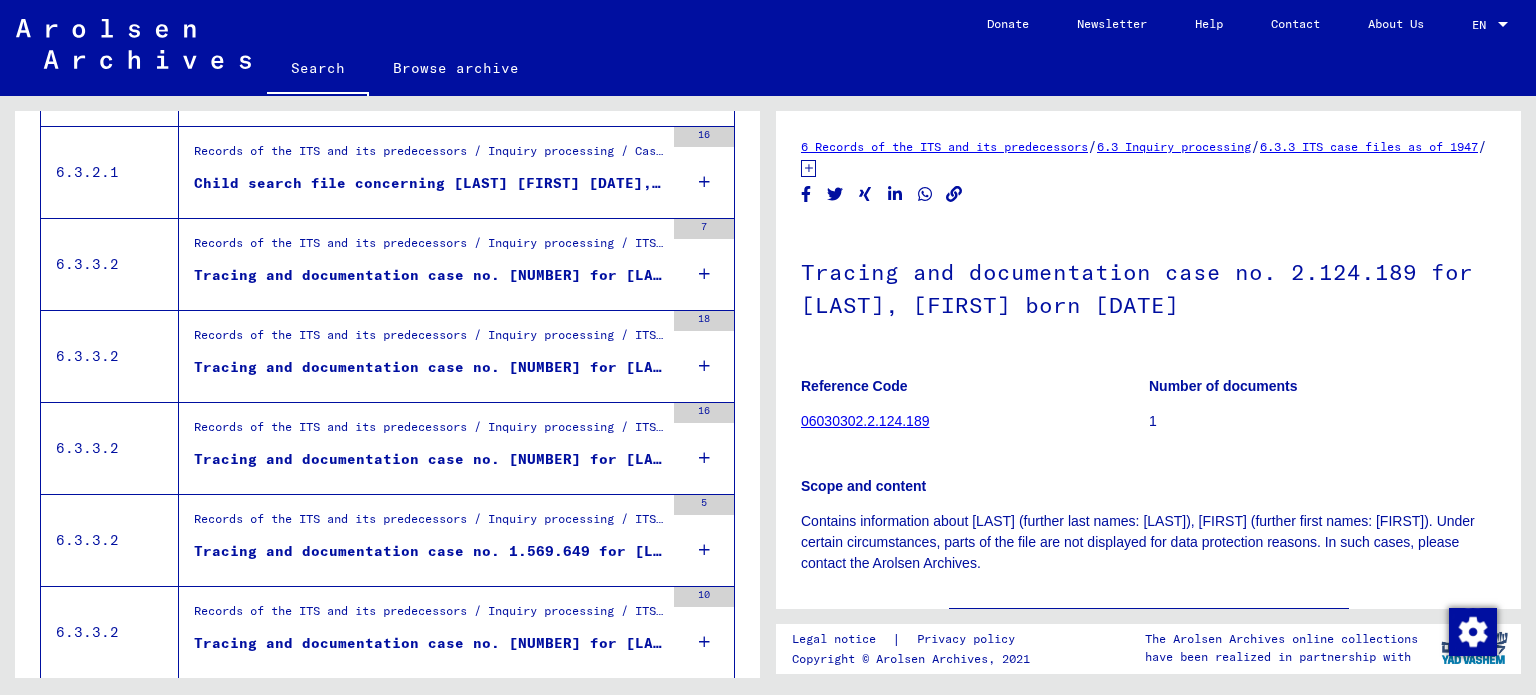 scroll, scrollTop: 2229, scrollLeft: 0, axis: vertical 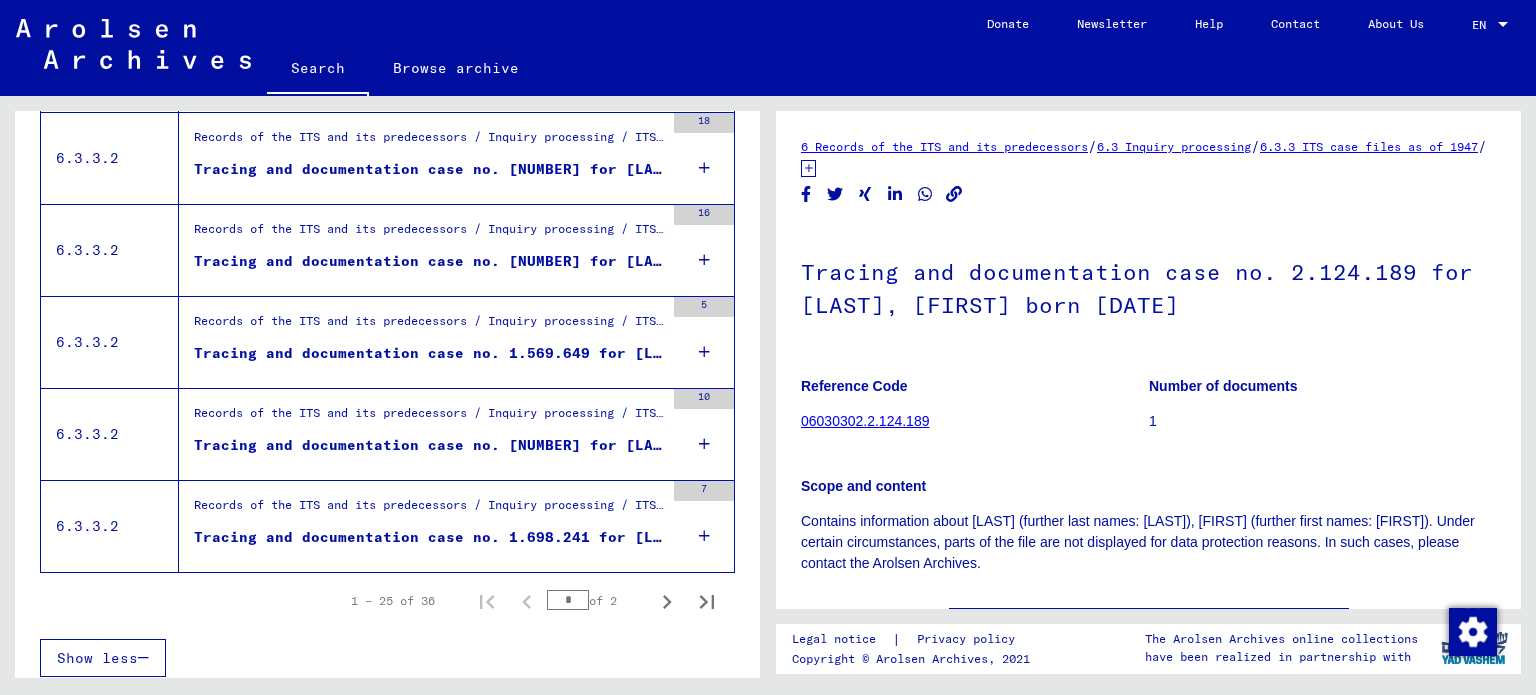 click on "Tracing and documentation case no. 1.569.649 for [LAST], [FIRST] born [DATE]" at bounding box center (429, 353) 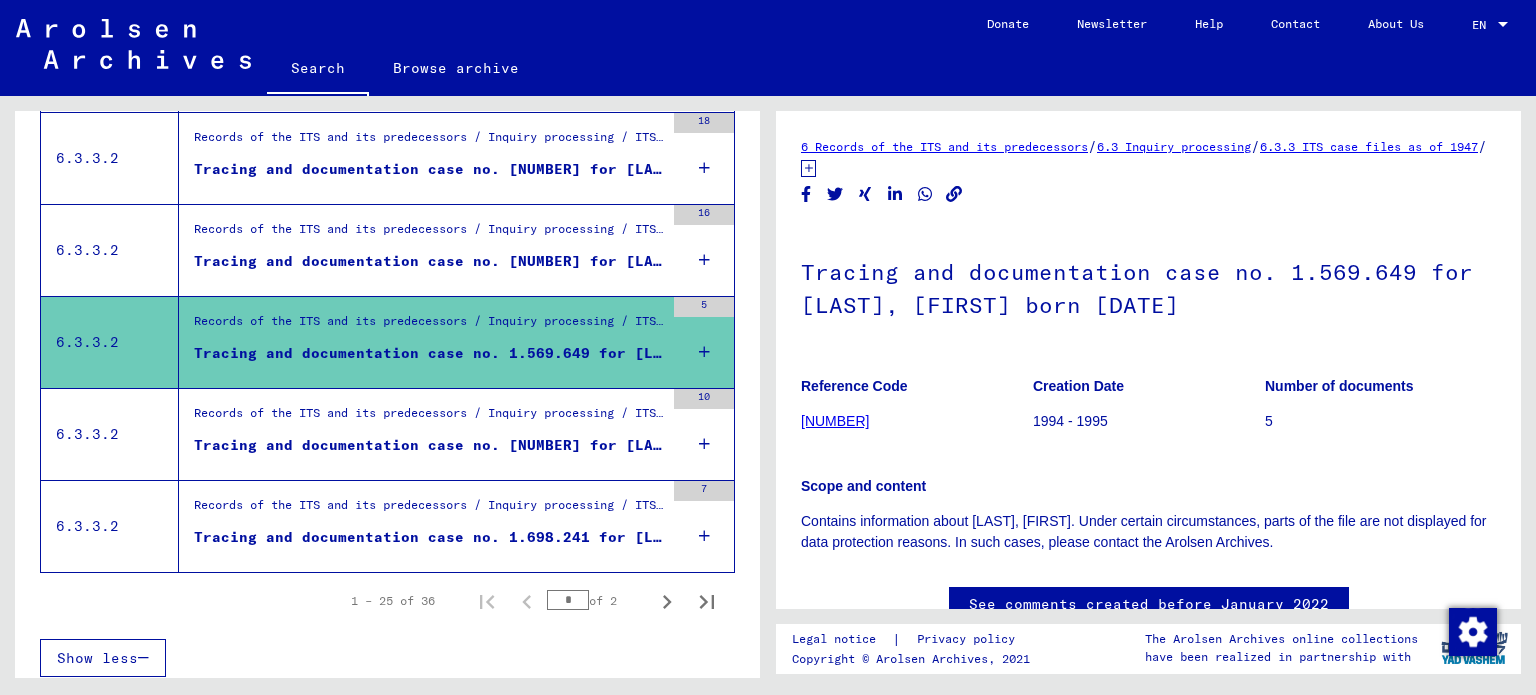 scroll, scrollTop: 0, scrollLeft: 0, axis: both 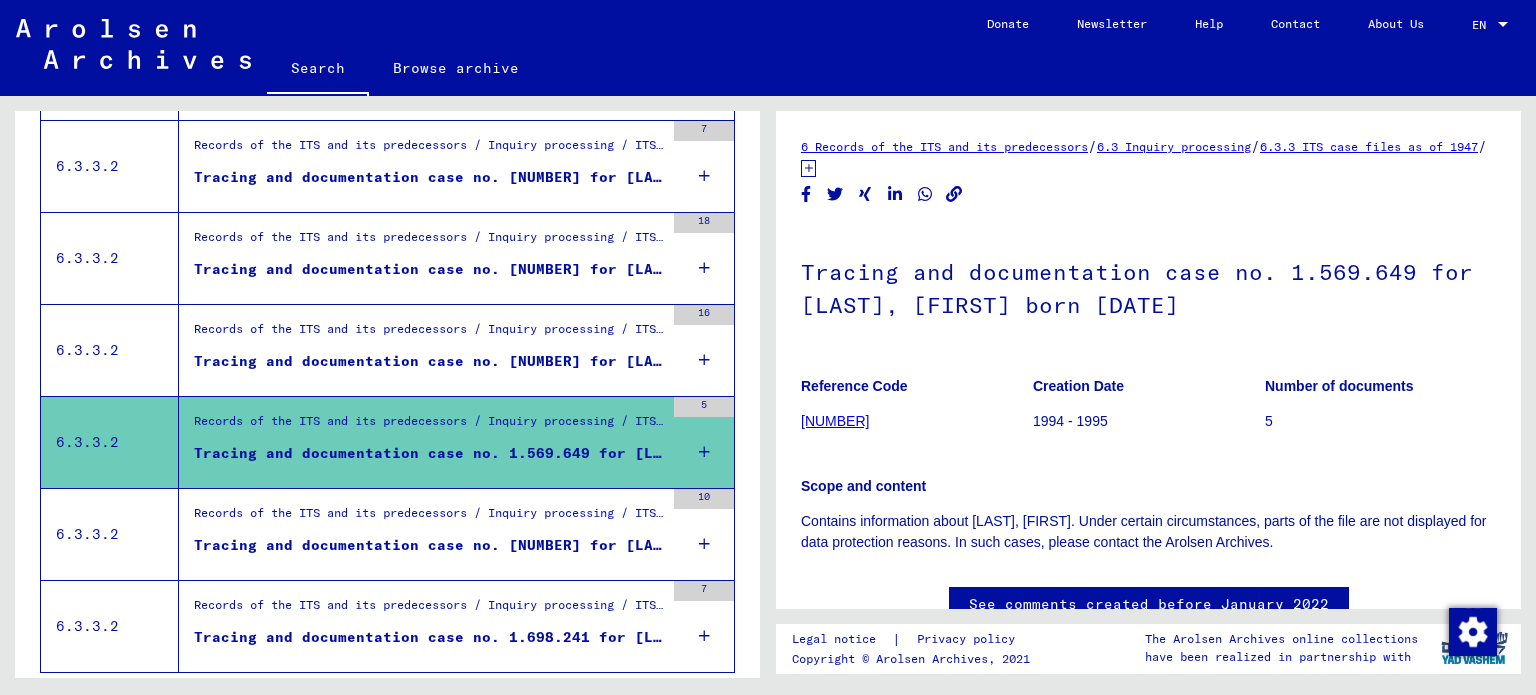 click on "Tracing and documentation case no. [NUMBER] for [LAST], [FIRST] born [DATE]" at bounding box center [429, 361] 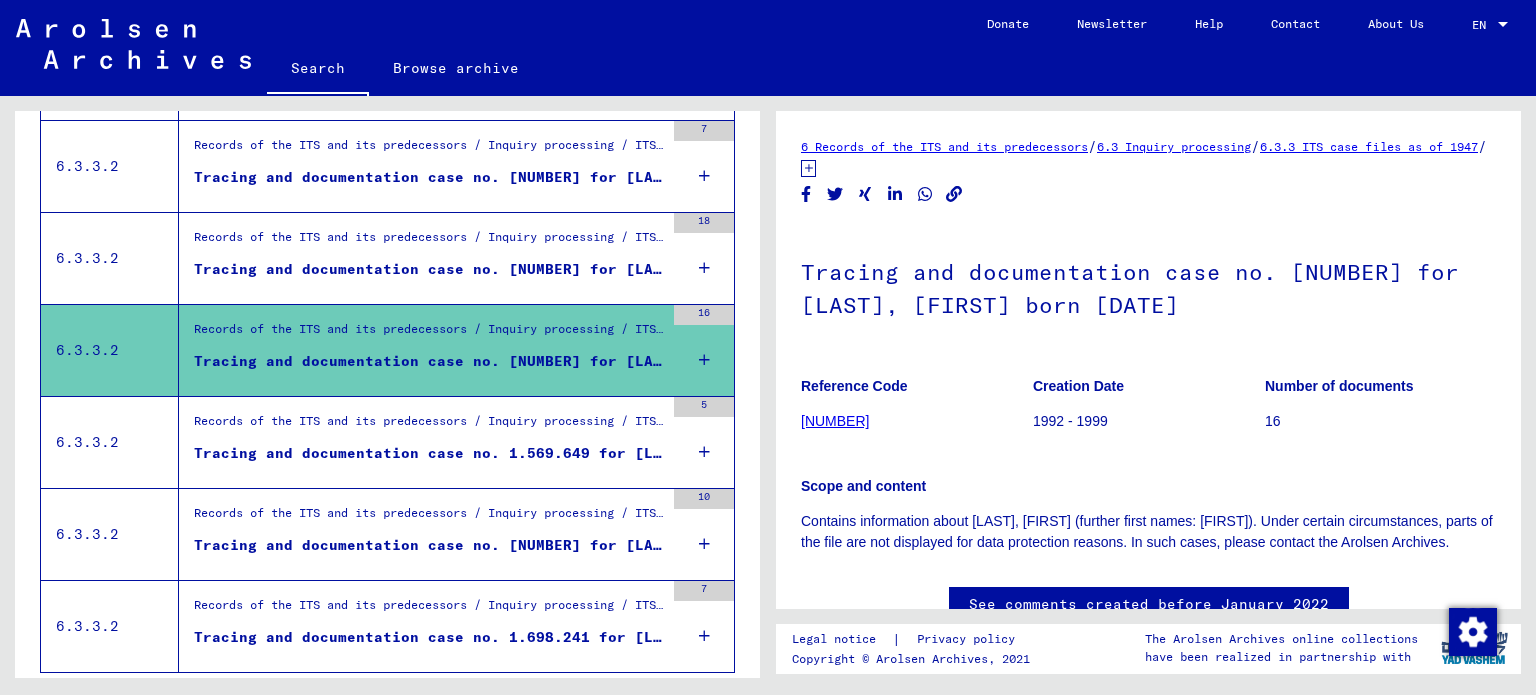scroll, scrollTop: 0, scrollLeft: 0, axis: both 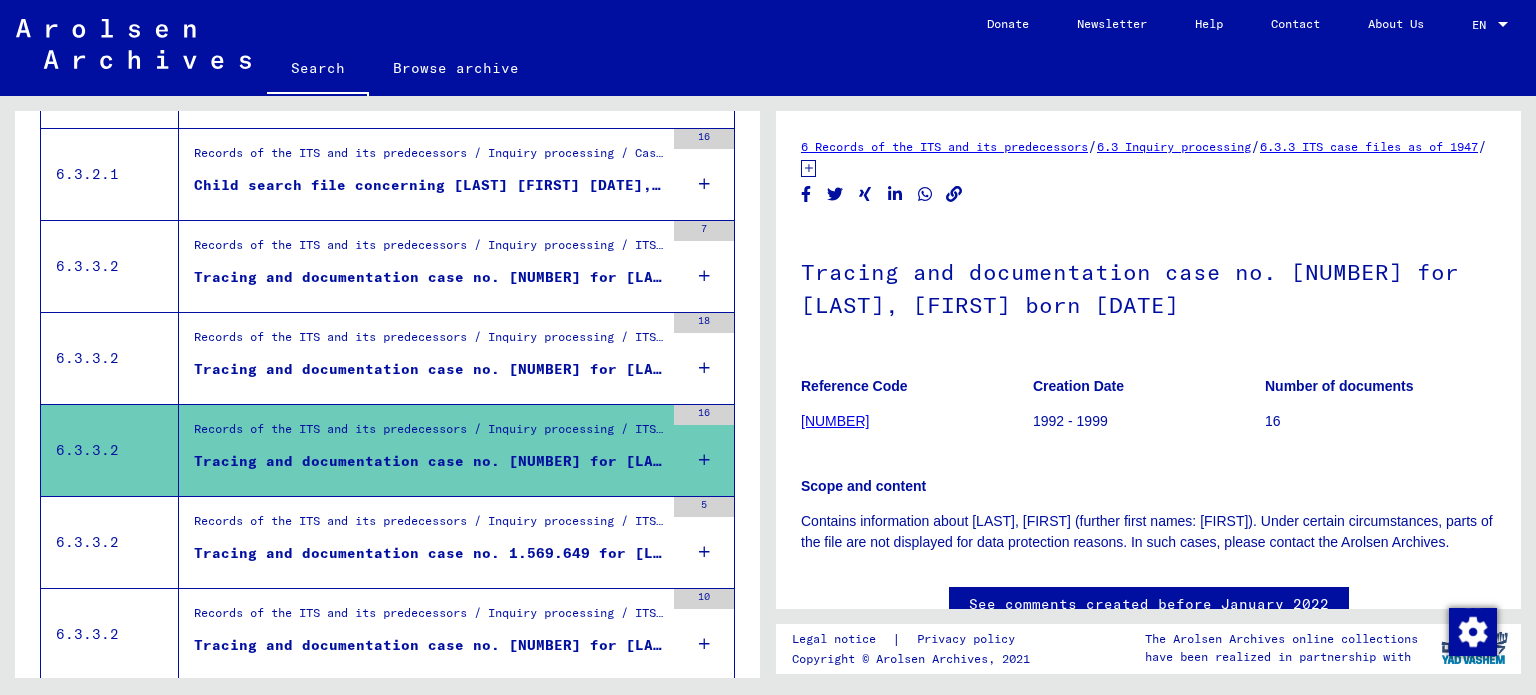 click on "Tracing and documentation case no. [NUMBER] for [LAST], [FIRST] born [DATE]" at bounding box center [429, 369] 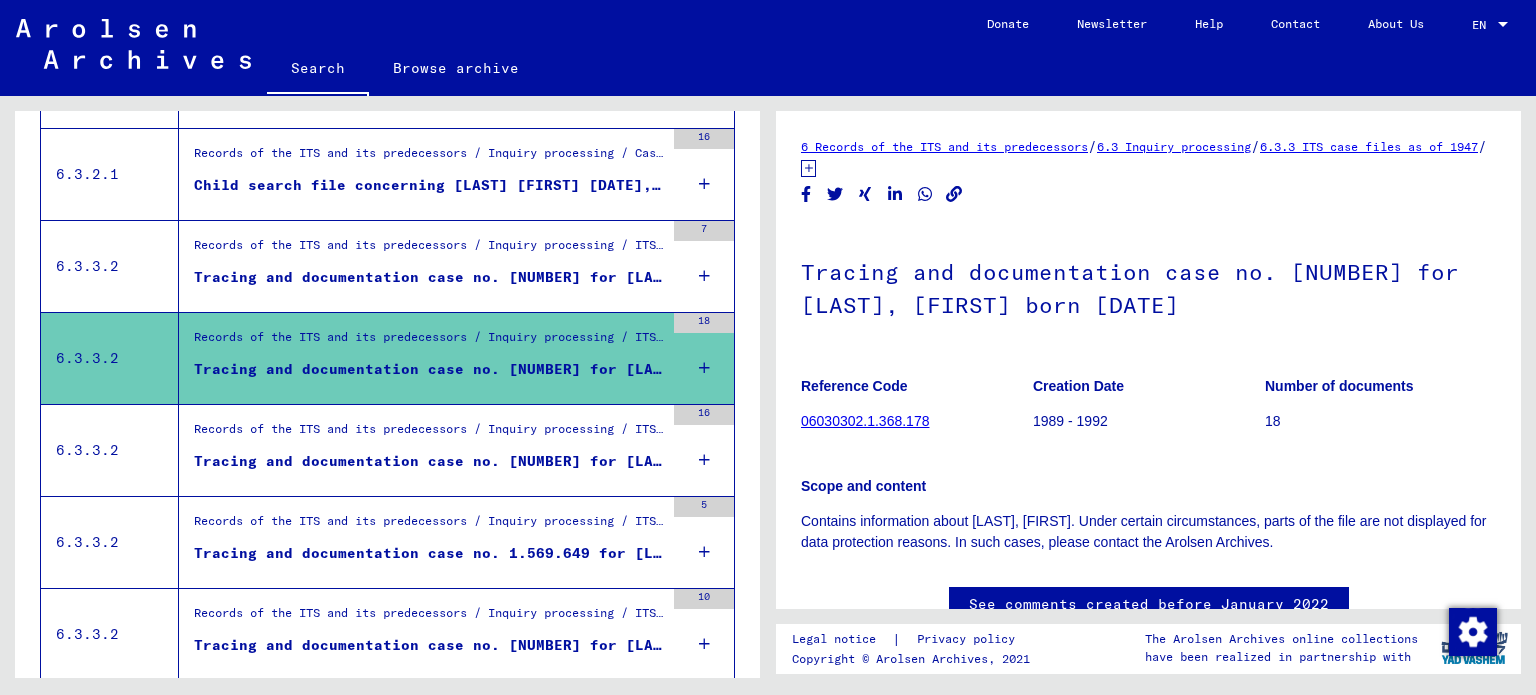 scroll, scrollTop: 0, scrollLeft: 0, axis: both 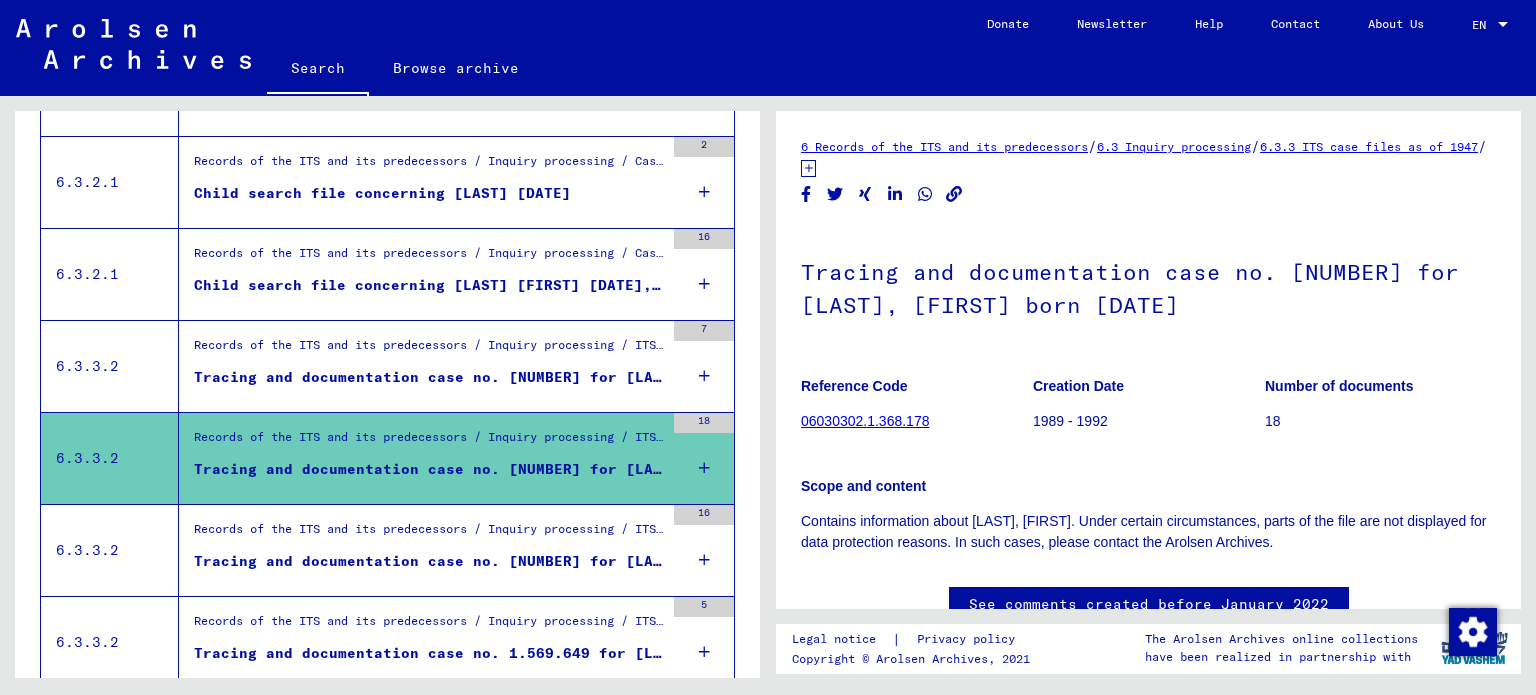 click on "Records of the ITS and its predecessors / Inquiry processing / ITS case files as of 1947 / Repository of T/D cases / Tracing and documentation cases with (T/D) numbers between 1.000.000 and 1.249.999 / Tracing and documentation cases with (T/D) numbers between 1.059.000 and 1.059.499" at bounding box center [429, 350] 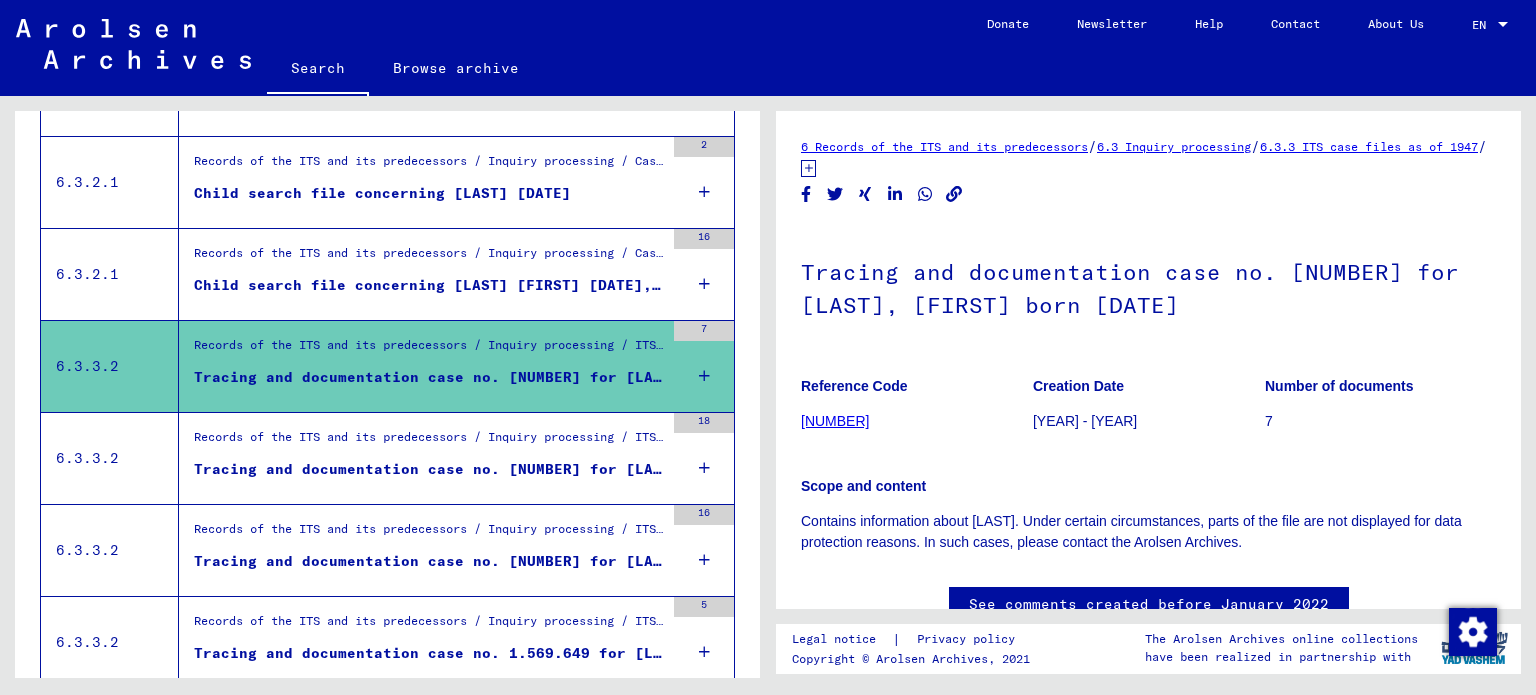 scroll, scrollTop: 0, scrollLeft: 0, axis: both 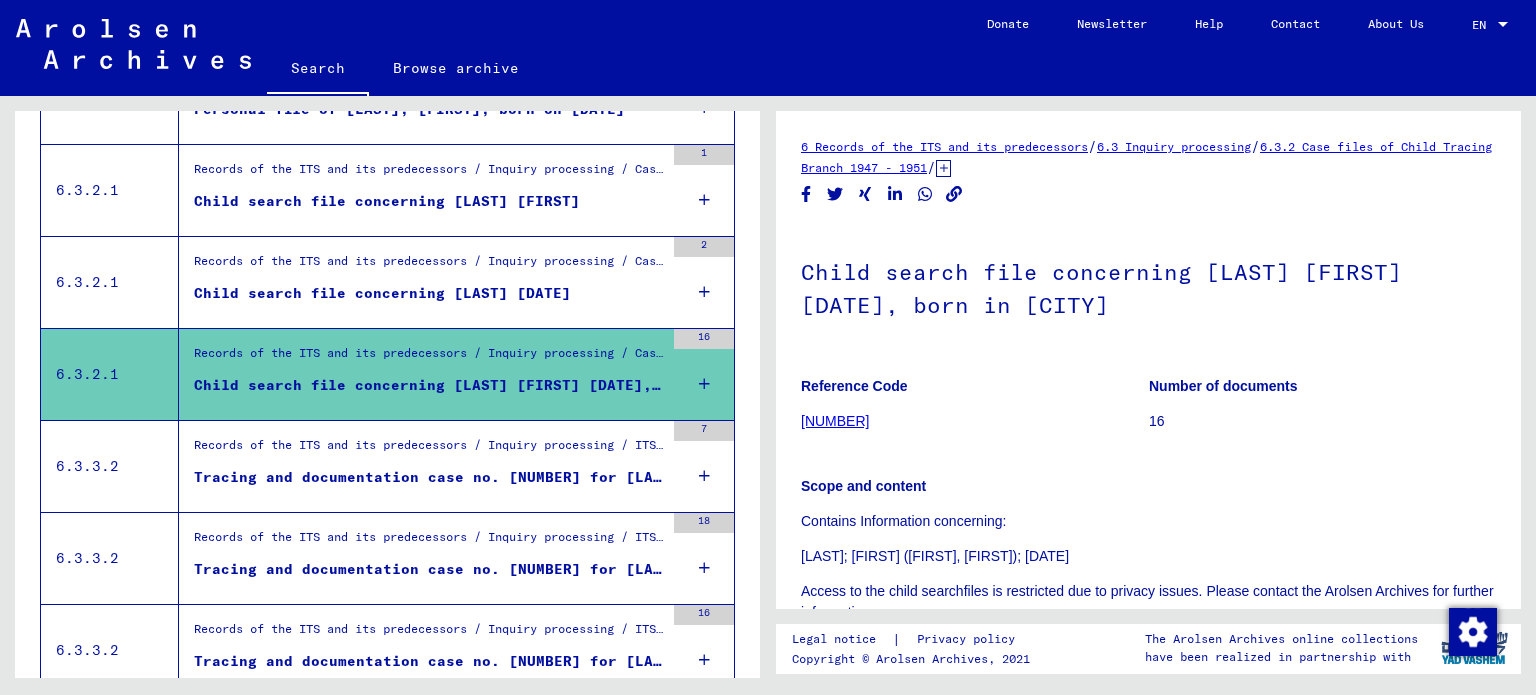 click on "Child search file concerning [LAST] [DATE]" at bounding box center (382, 293) 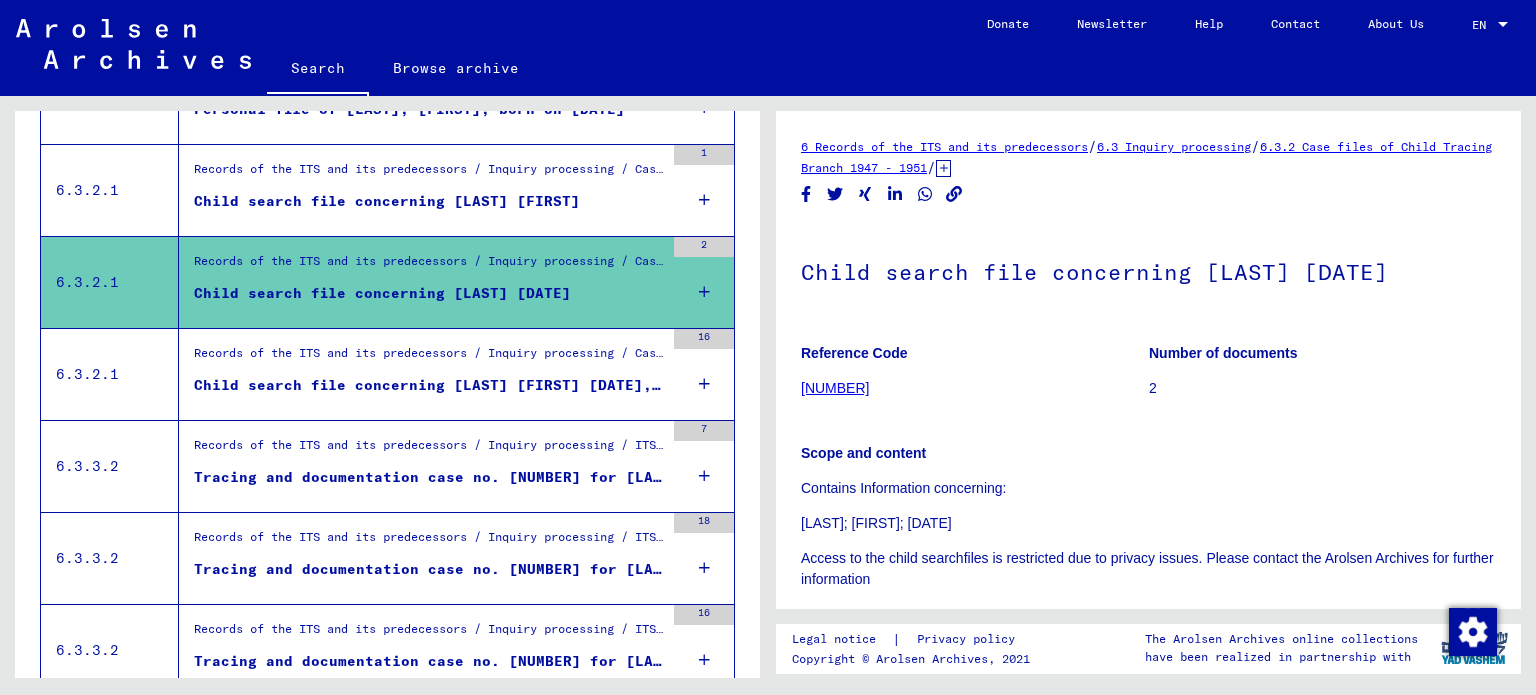 scroll, scrollTop: 1629, scrollLeft: 0, axis: vertical 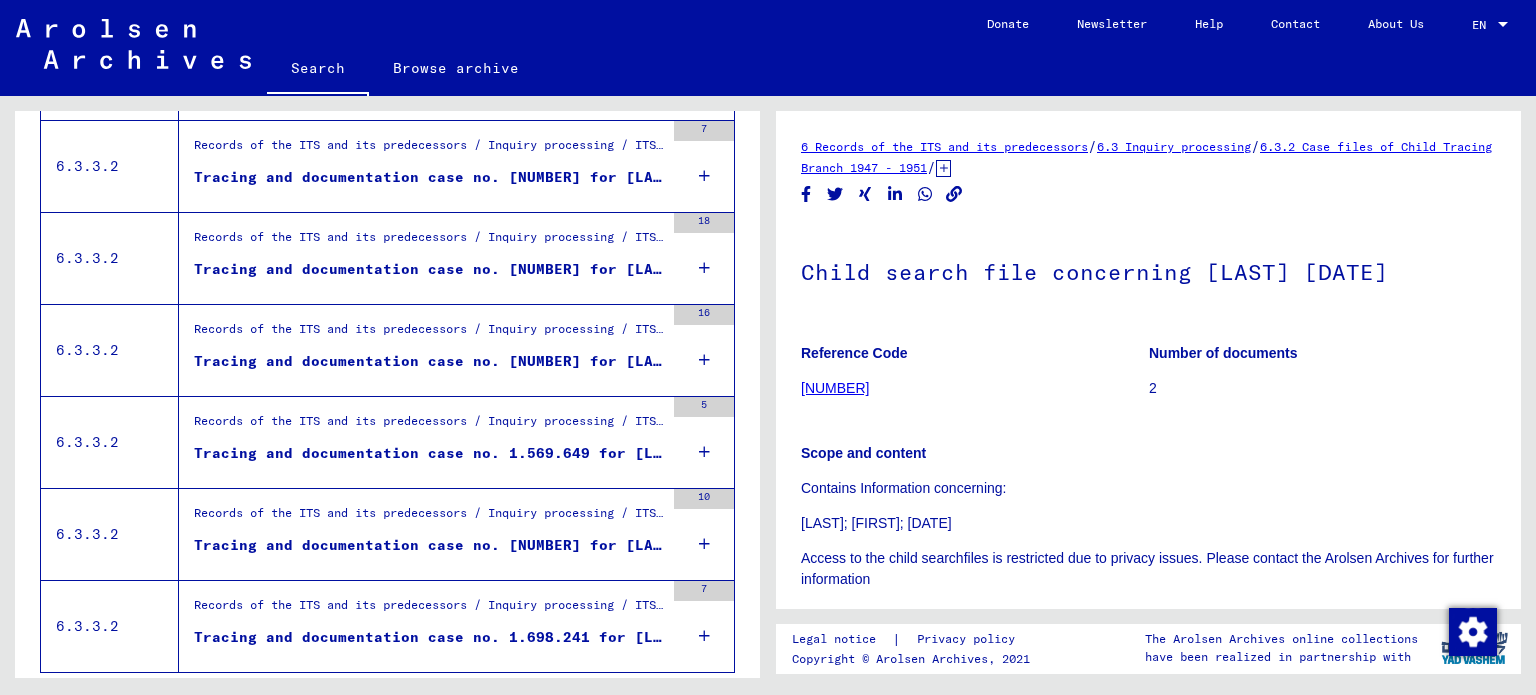 click on "Tracing and documentation case no. 1.569.649 for [LAST], [FIRST] born [DATE]" at bounding box center [429, 458] 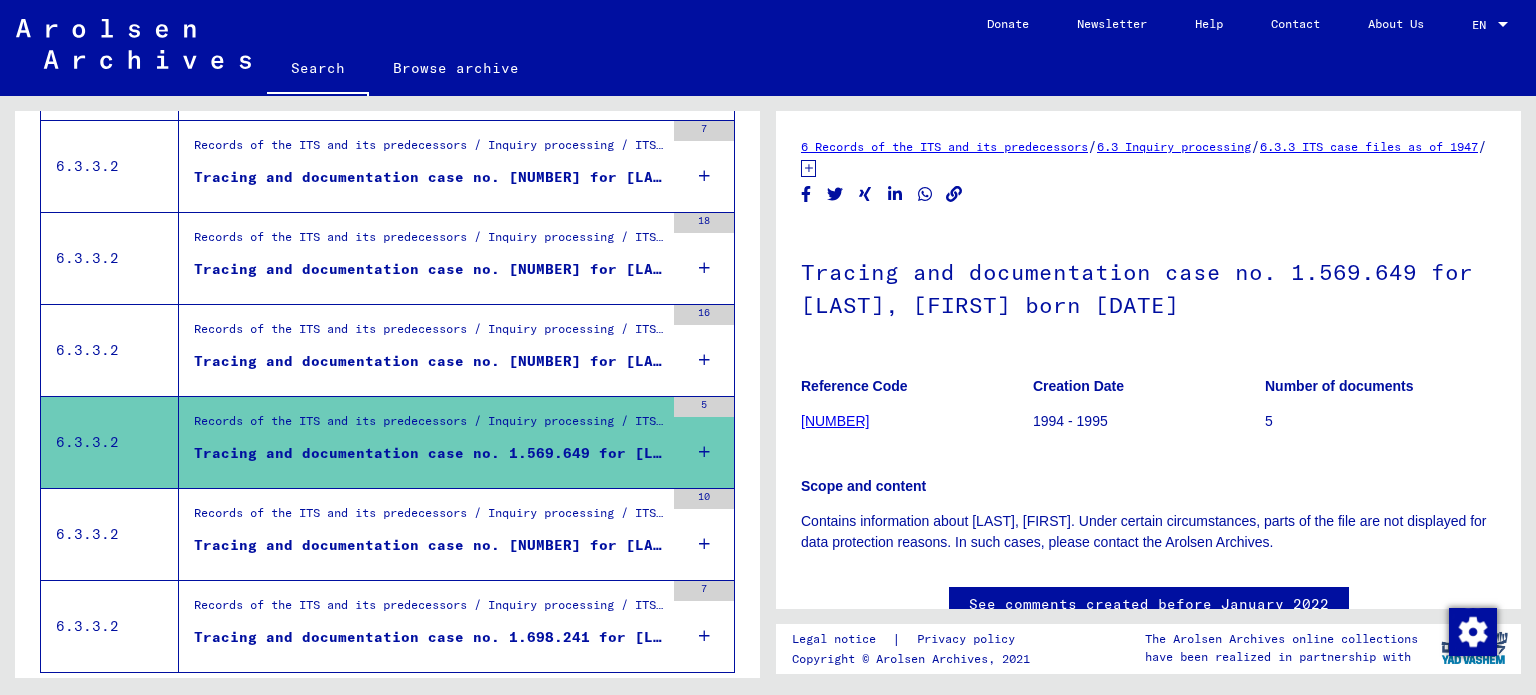 scroll, scrollTop: 0, scrollLeft: 0, axis: both 